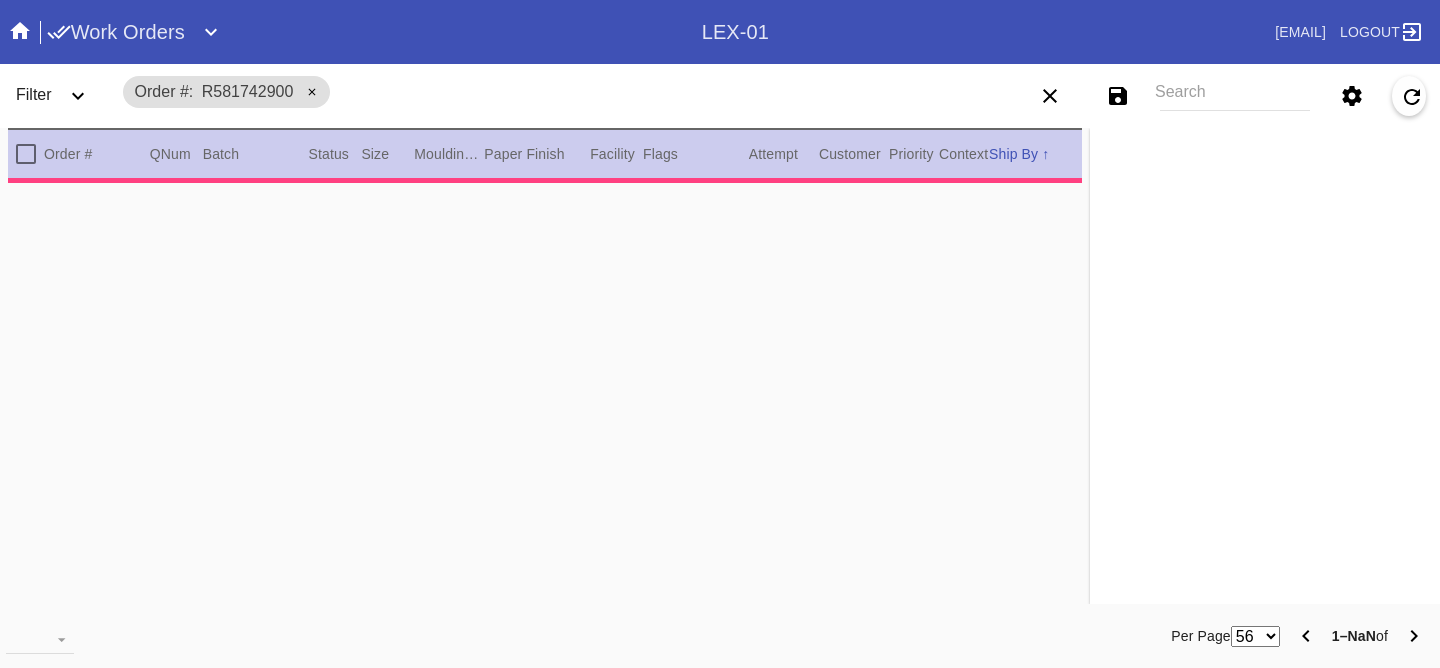 scroll, scrollTop: 0, scrollLeft: 0, axis: both 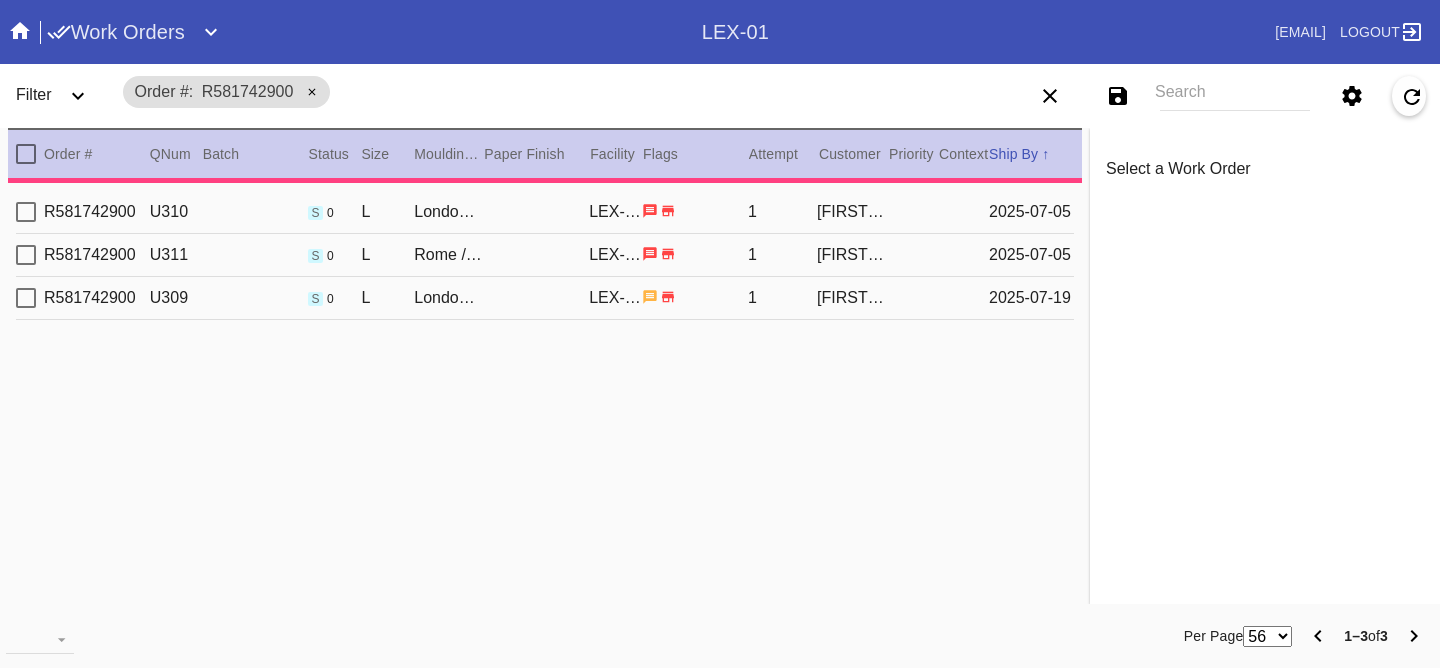 click on "R581742900 U310 s   0 L London / White Art with Black Core LEX-01 1 Mike Levins
2025-07-05" at bounding box center (545, 212) 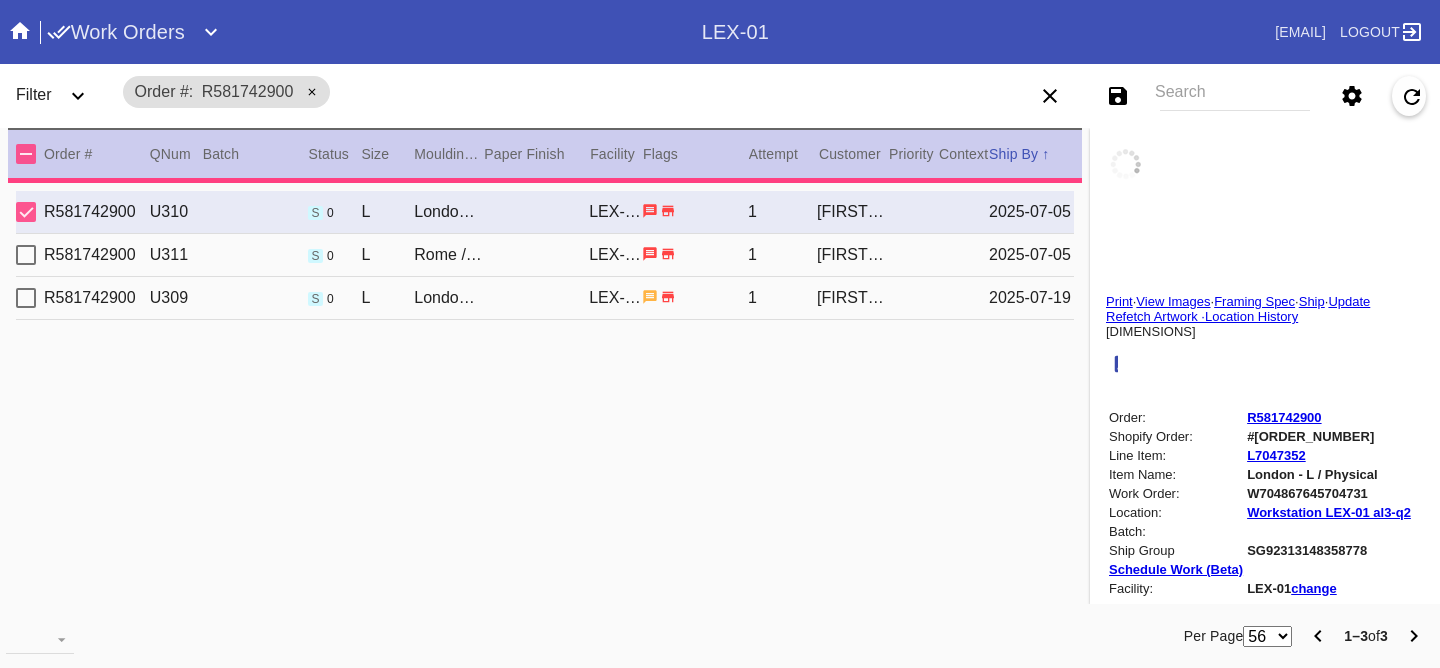 type 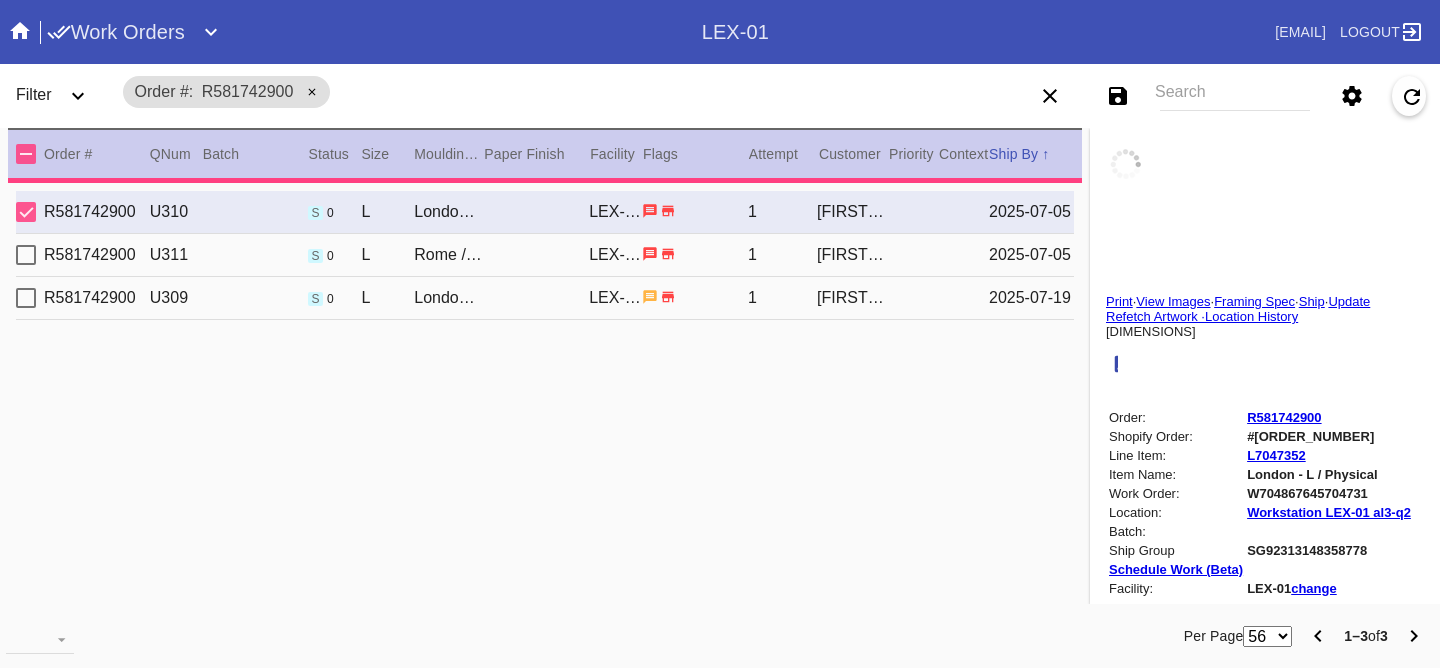 type 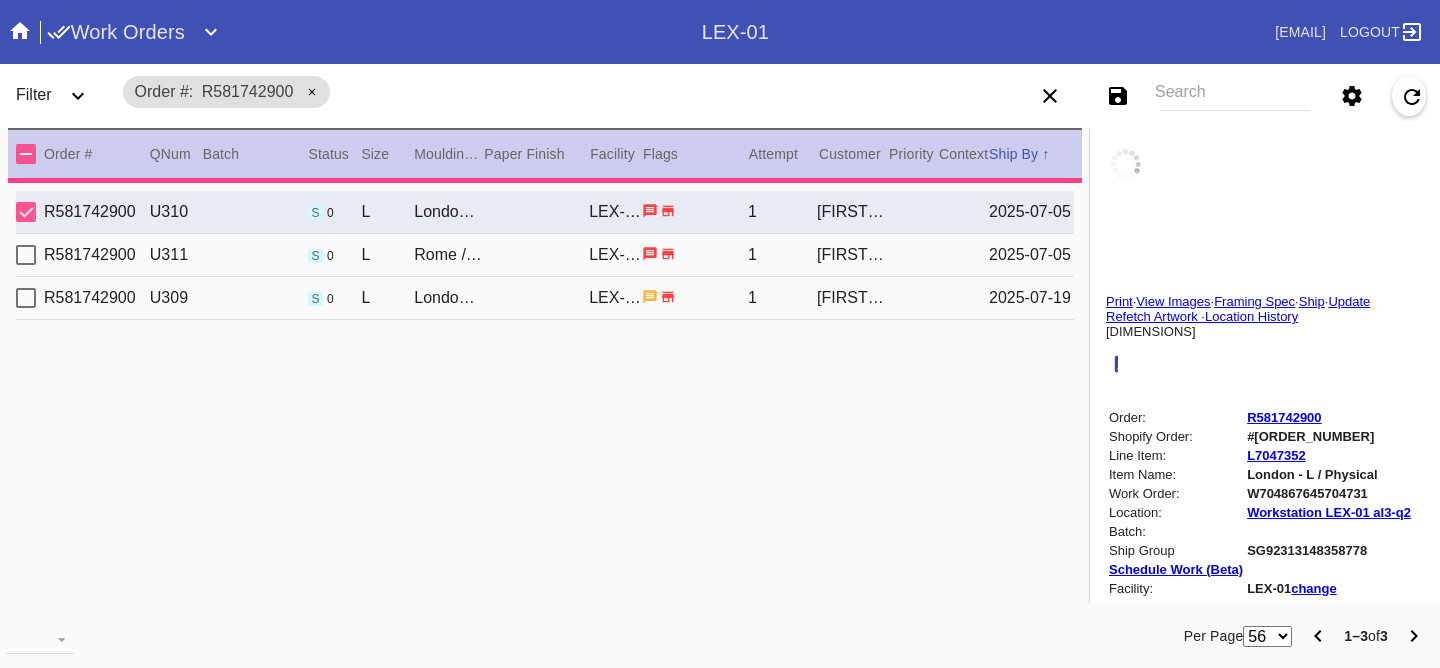 type 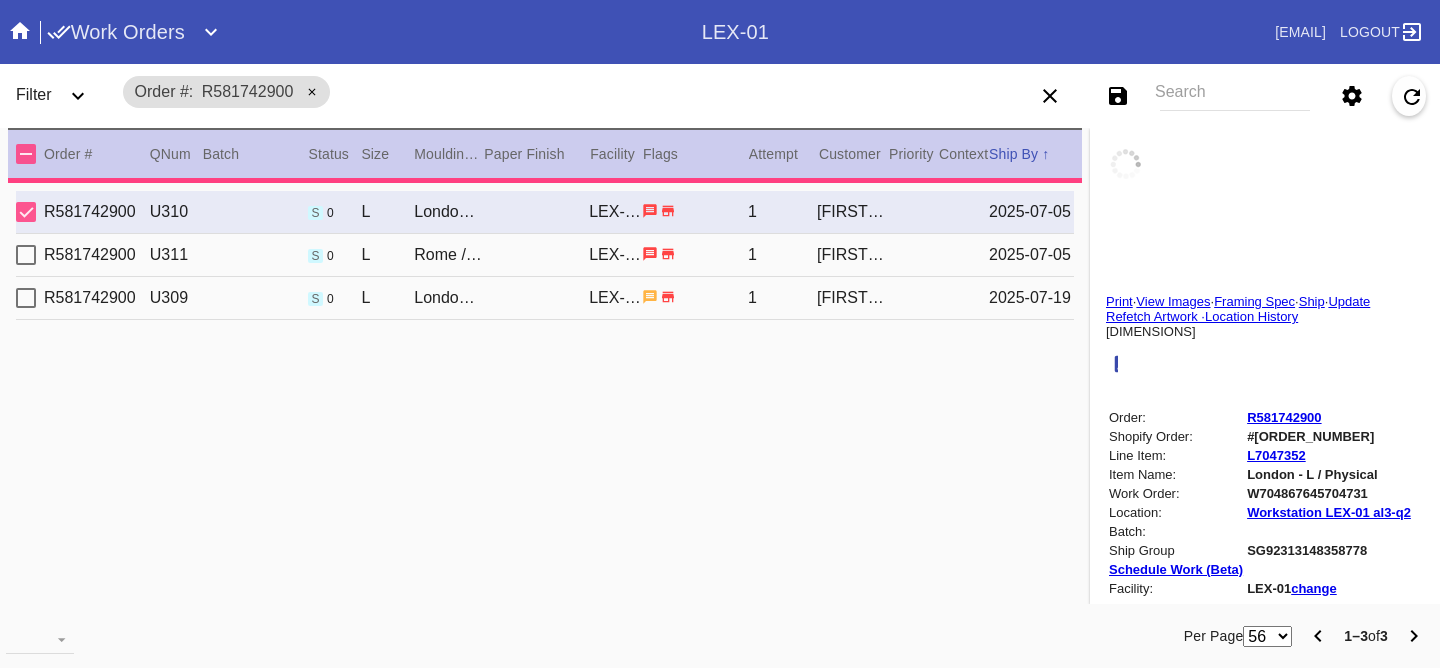 type 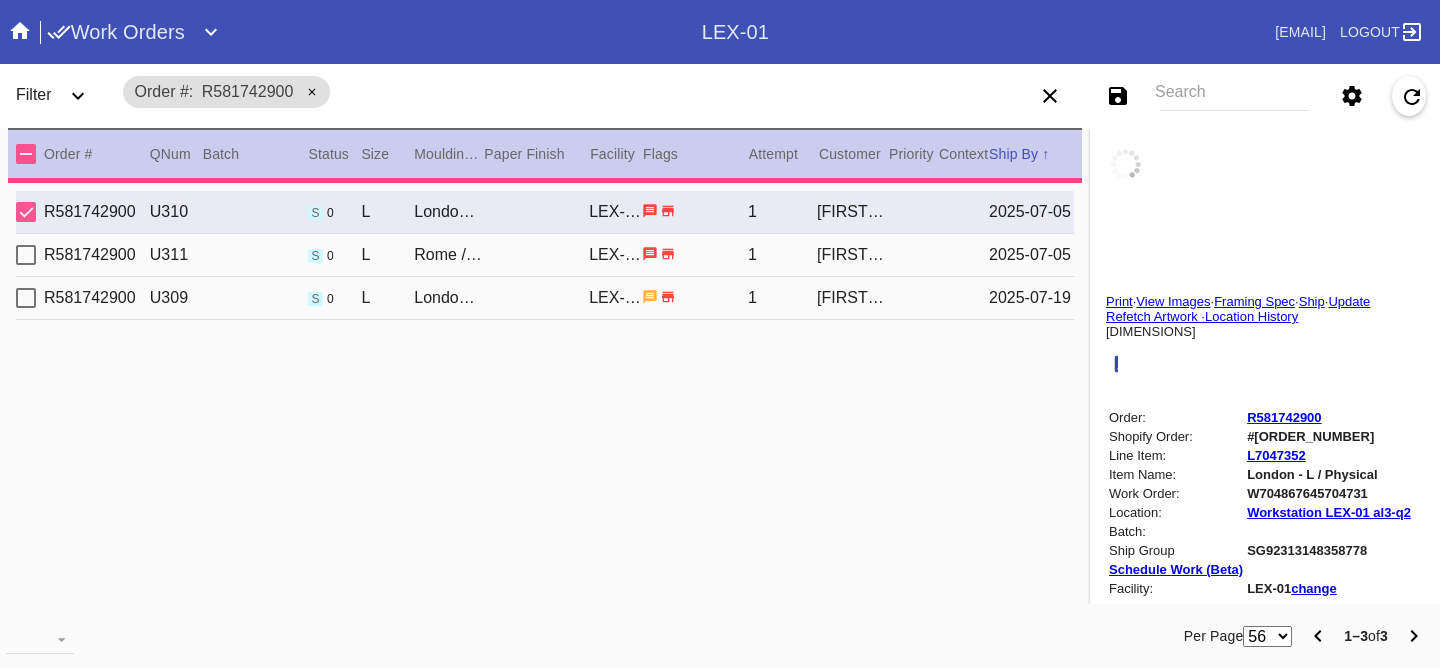 type 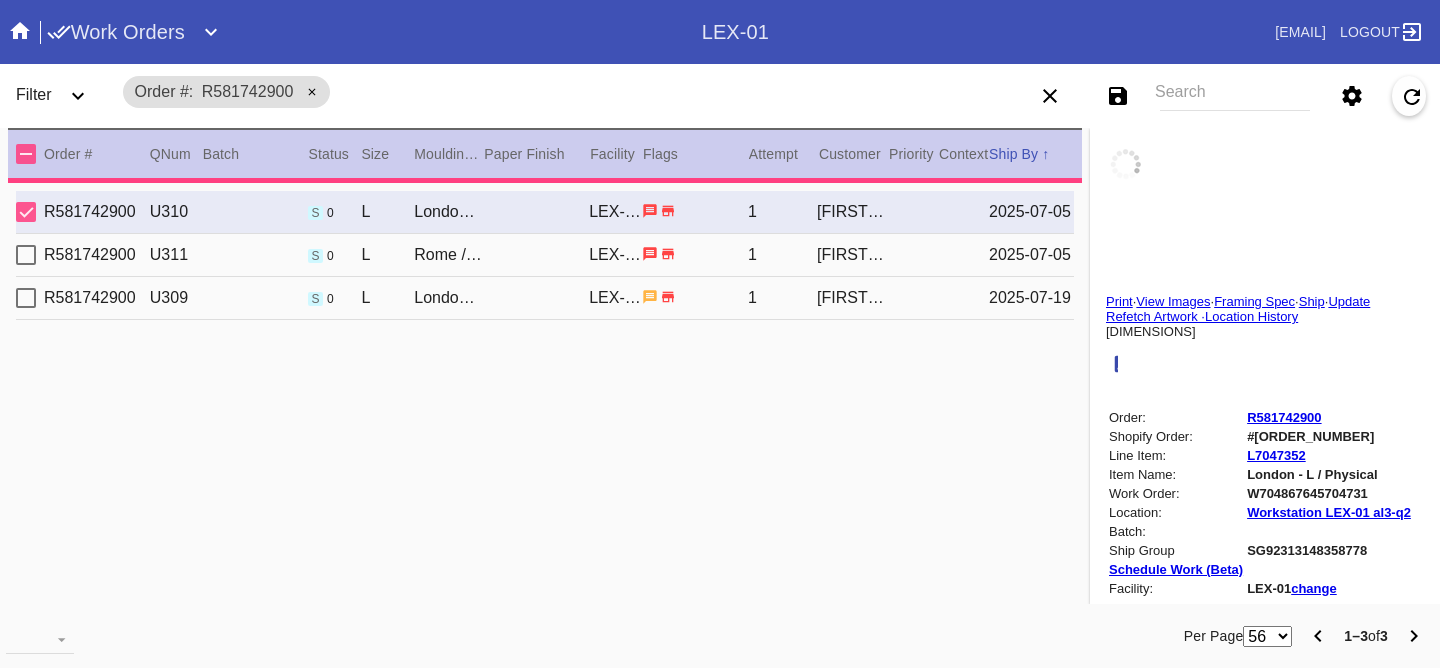 type 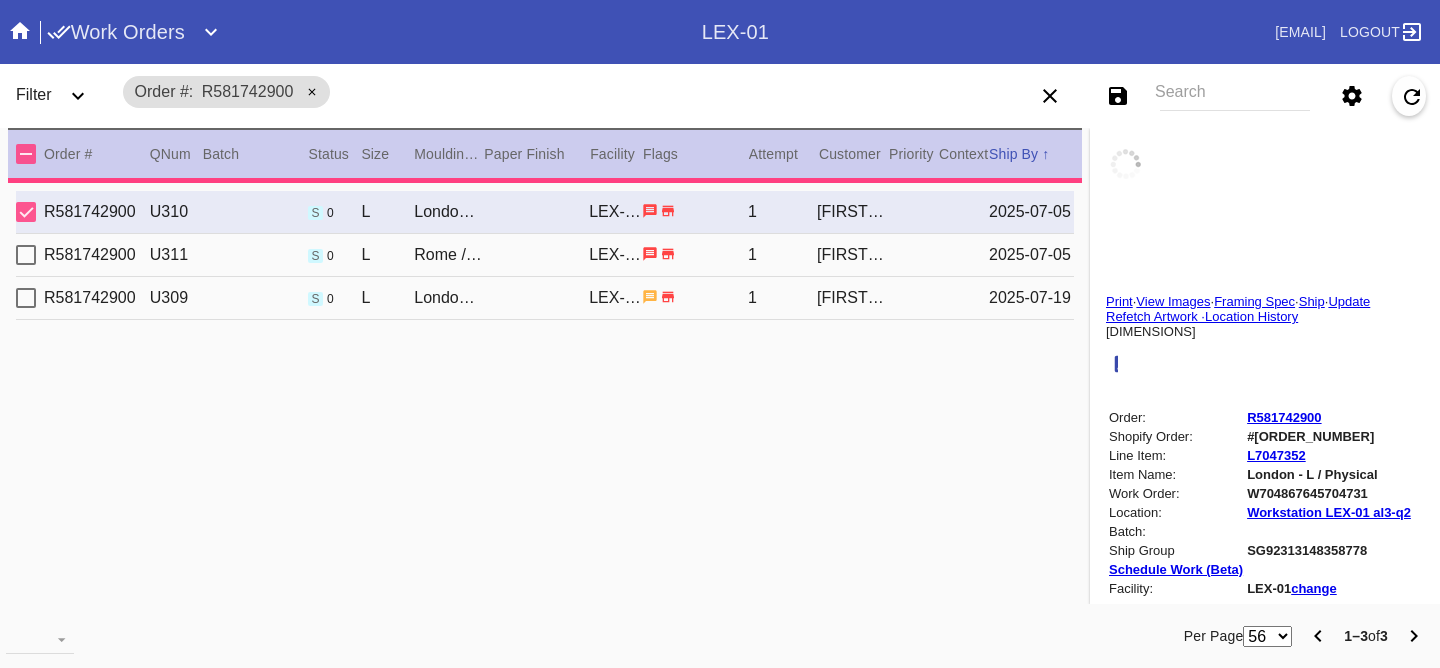 type 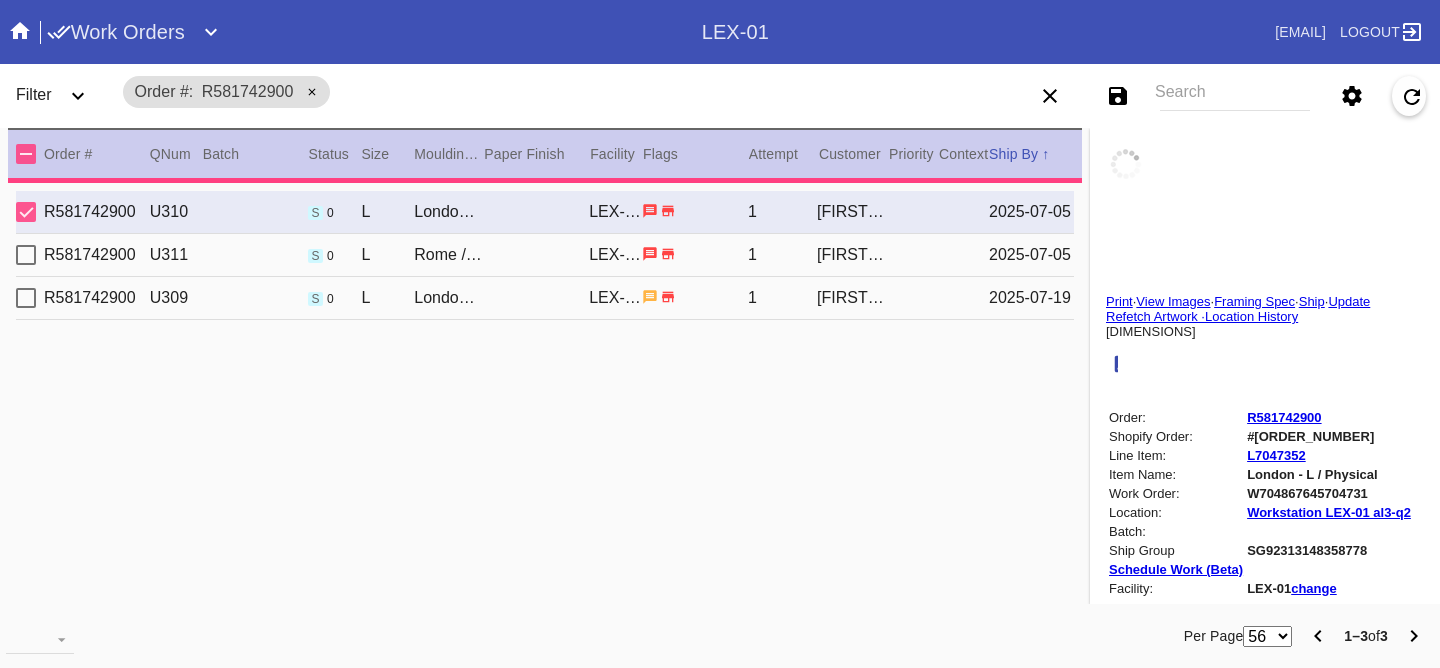 type 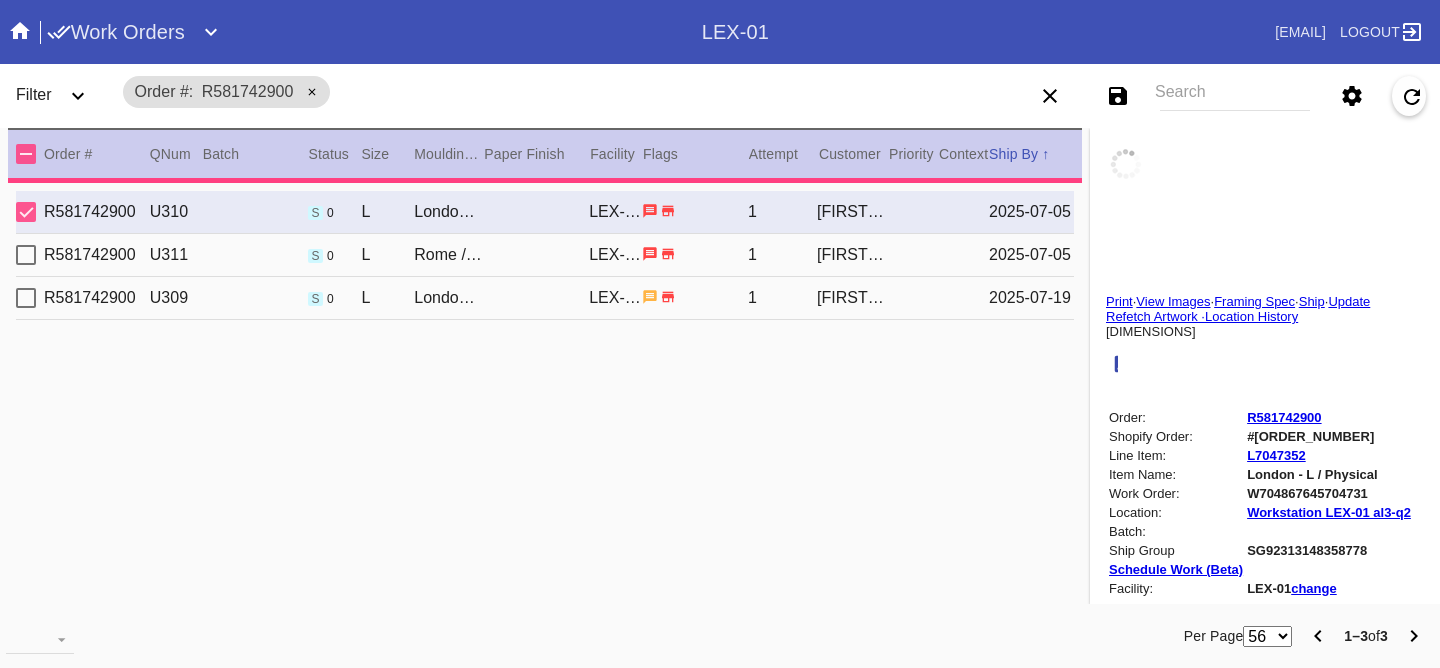 type 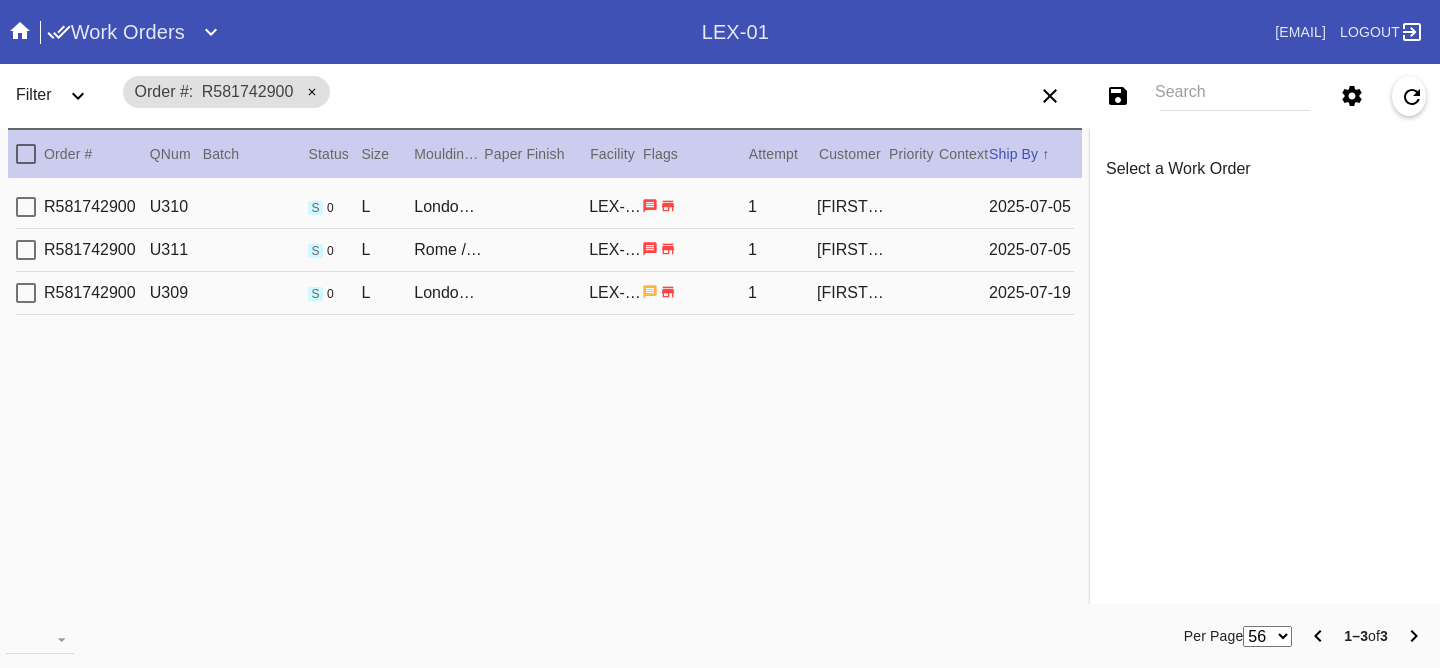 click on "R581742900 U310 s   0 L London / White Art with Black Core LEX-01 1 Mike Levins
2025-07-05" at bounding box center [545, 207] 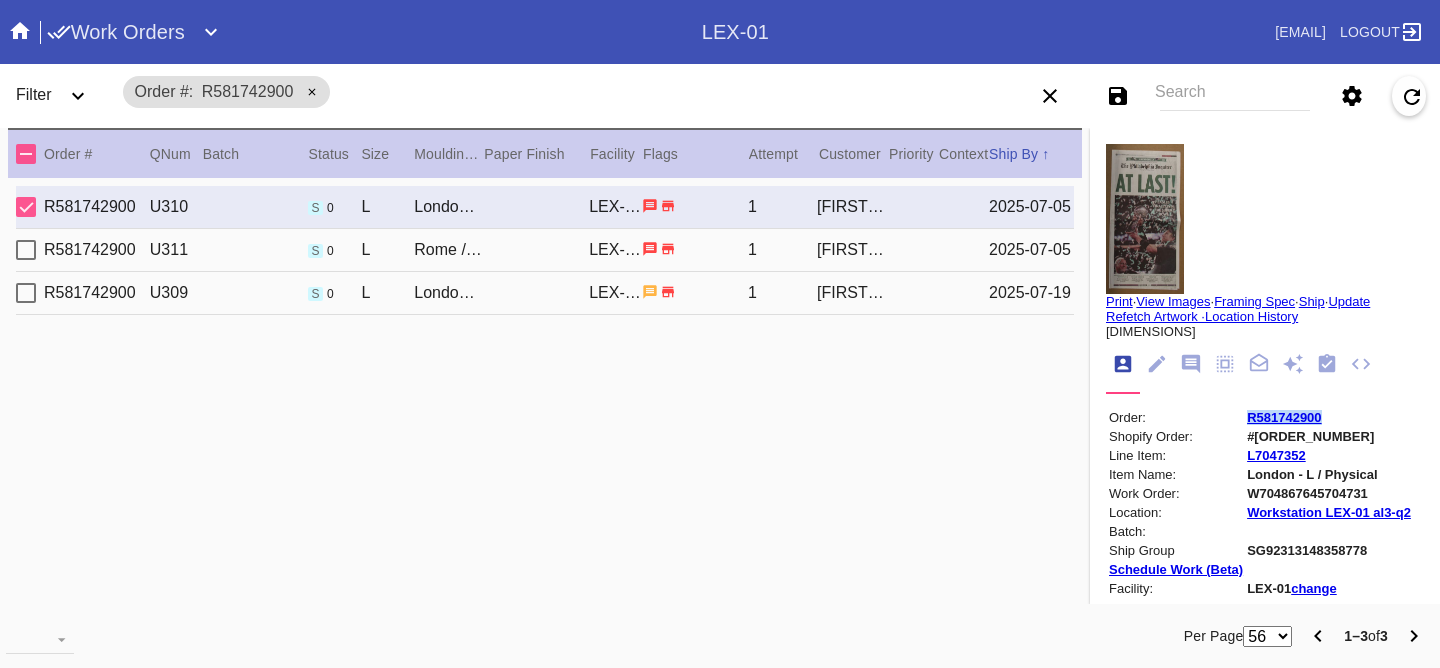 drag, startPoint x: 1320, startPoint y: 428, endPoint x: 1226, endPoint y: 420, distance: 94.33981 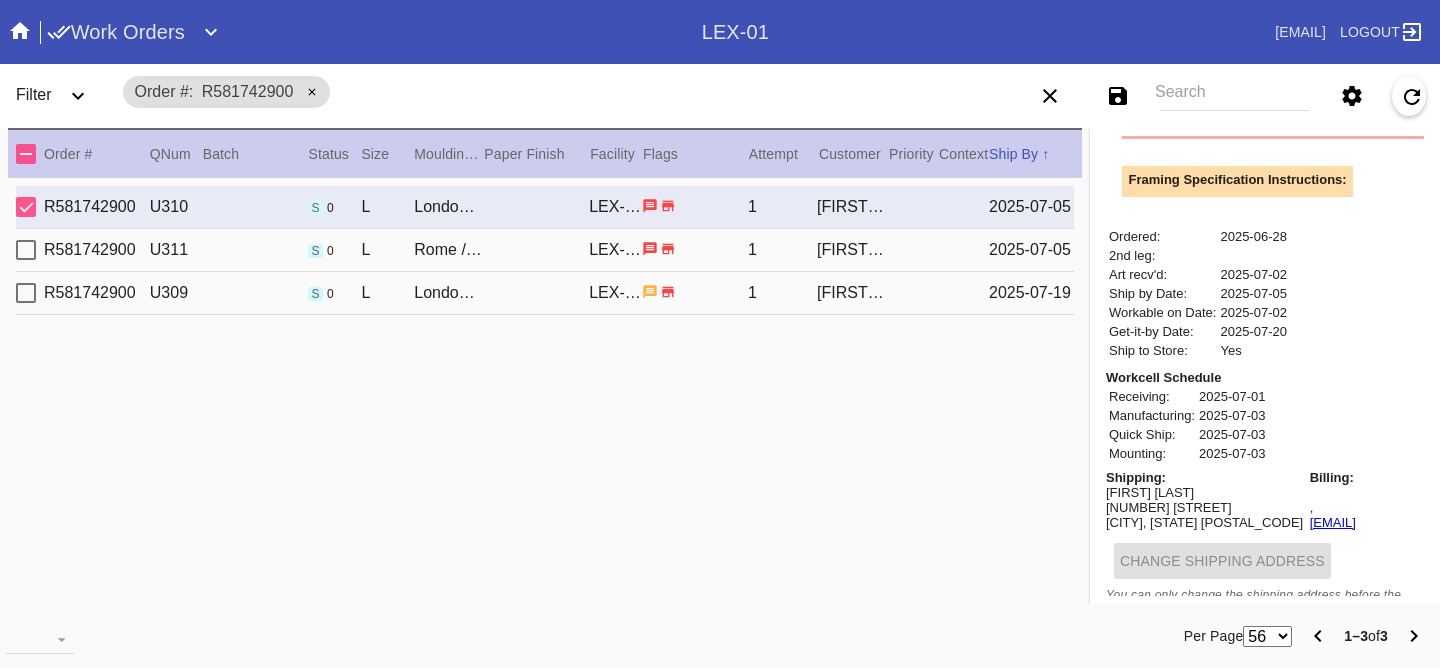 scroll, scrollTop: 781, scrollLeft: 0, axis: vertical 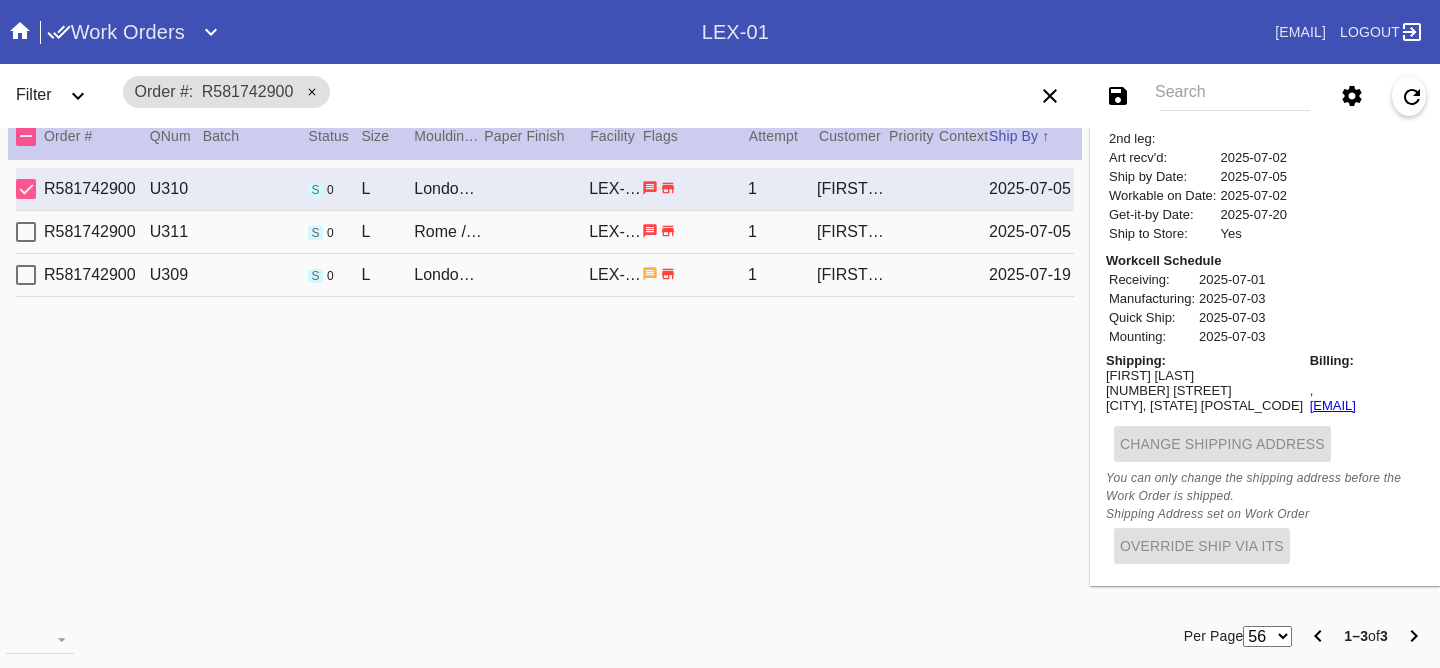 click on "Shipping: Mike Levins 113 S. 18th St Philadelphia, PA 19103 Billing:   ,   michael.v.levins@gmail.com" at bounding box center [1265, 386] 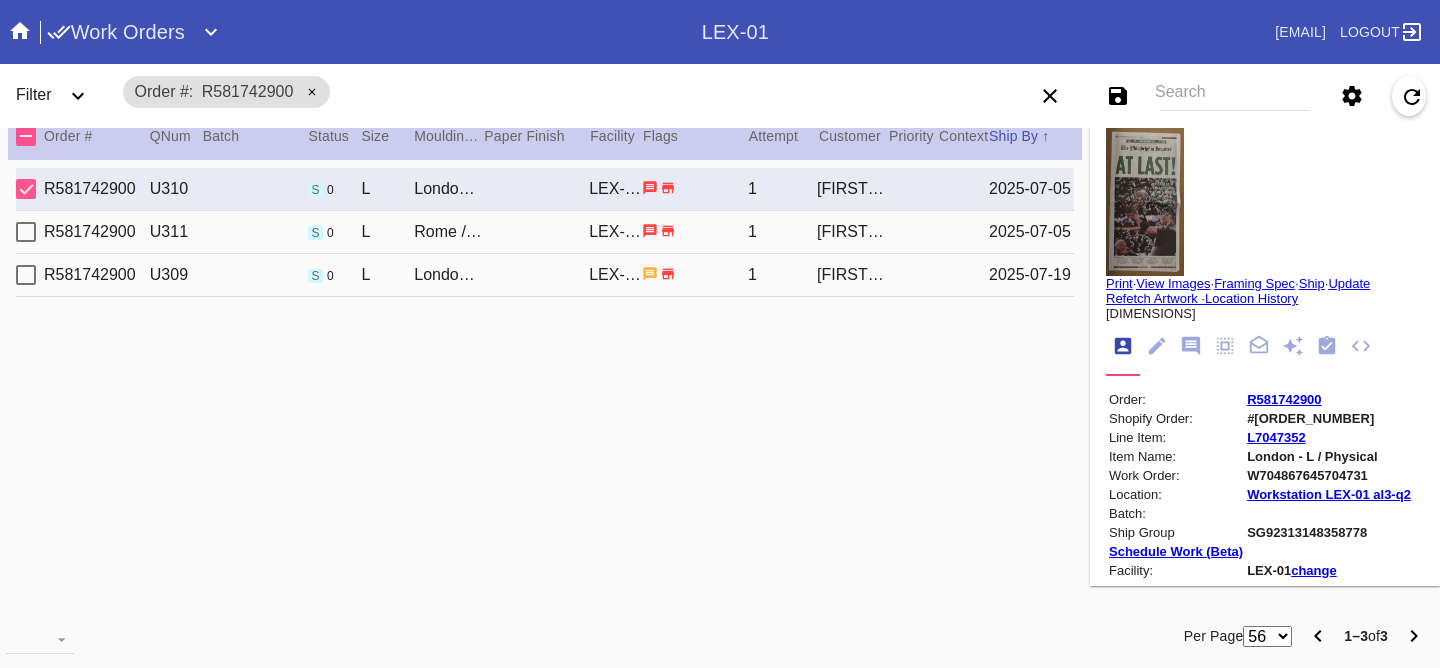 scroll, scrollTop: 0, scrollLeft: 0, axis: both 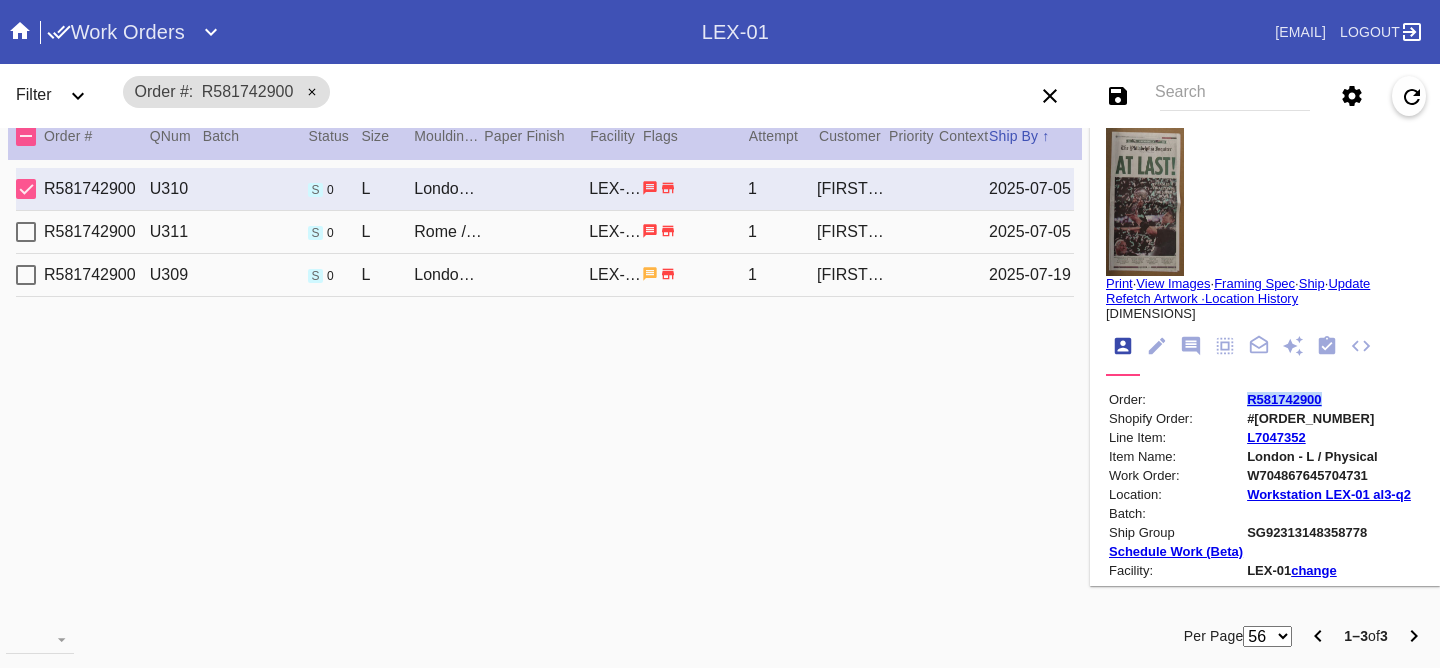 drag, startPoint x: 1311, startPoint y: 404, endPoint x: 1232, endPoint y: 403, distance: 79.00633 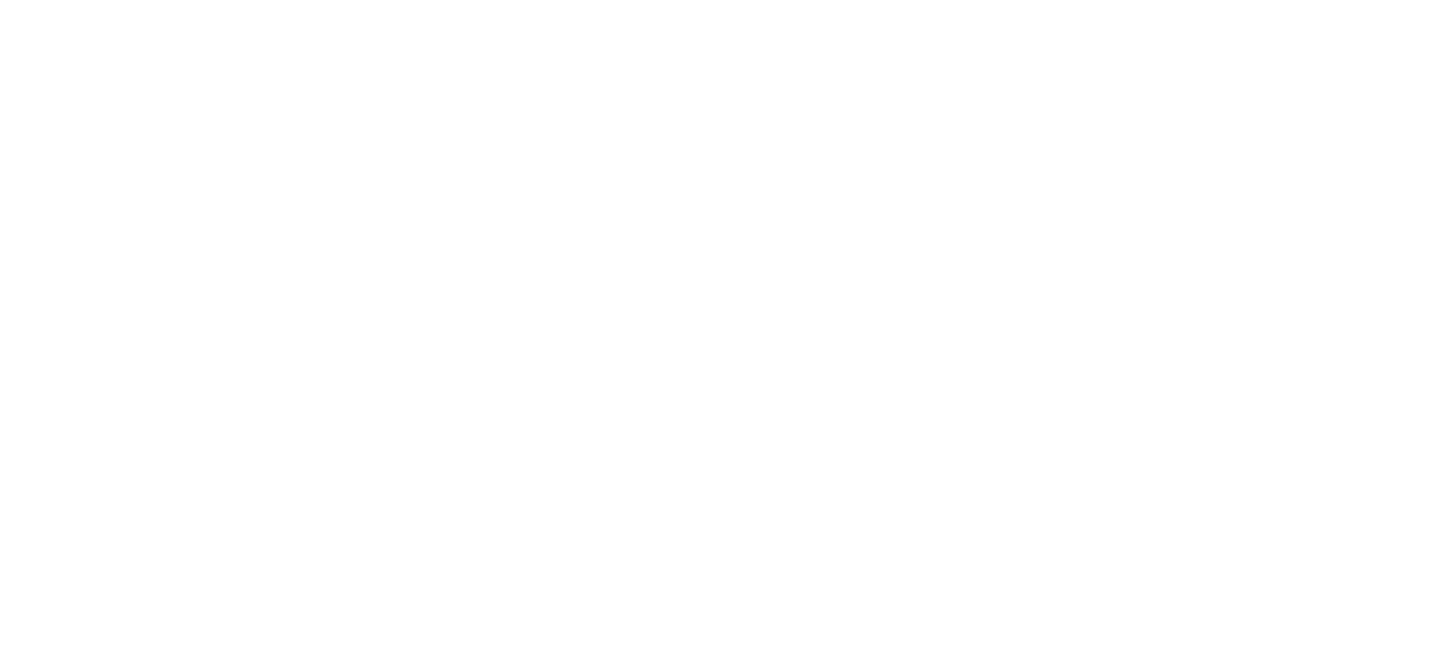 scroll, scrollTop: 0, scrollLeft: 0, axis: both 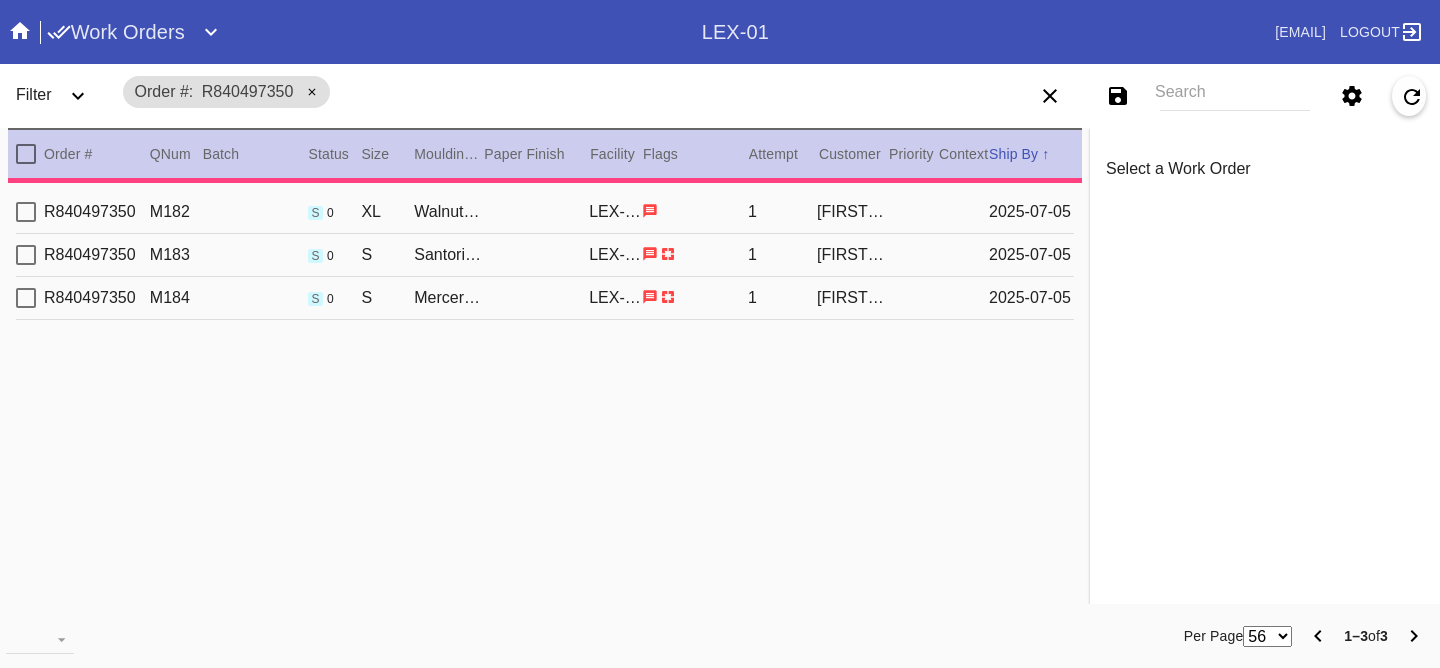 click on "1" at bounding box center [782, 255] 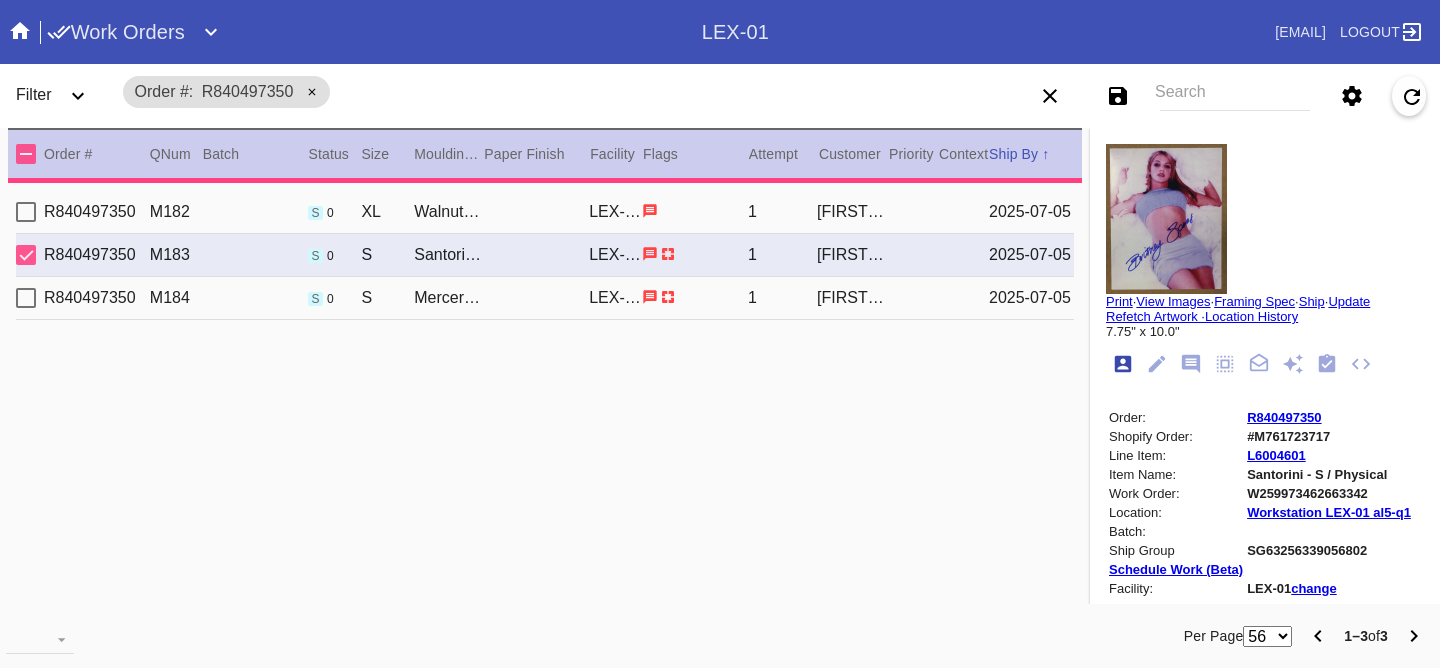 type 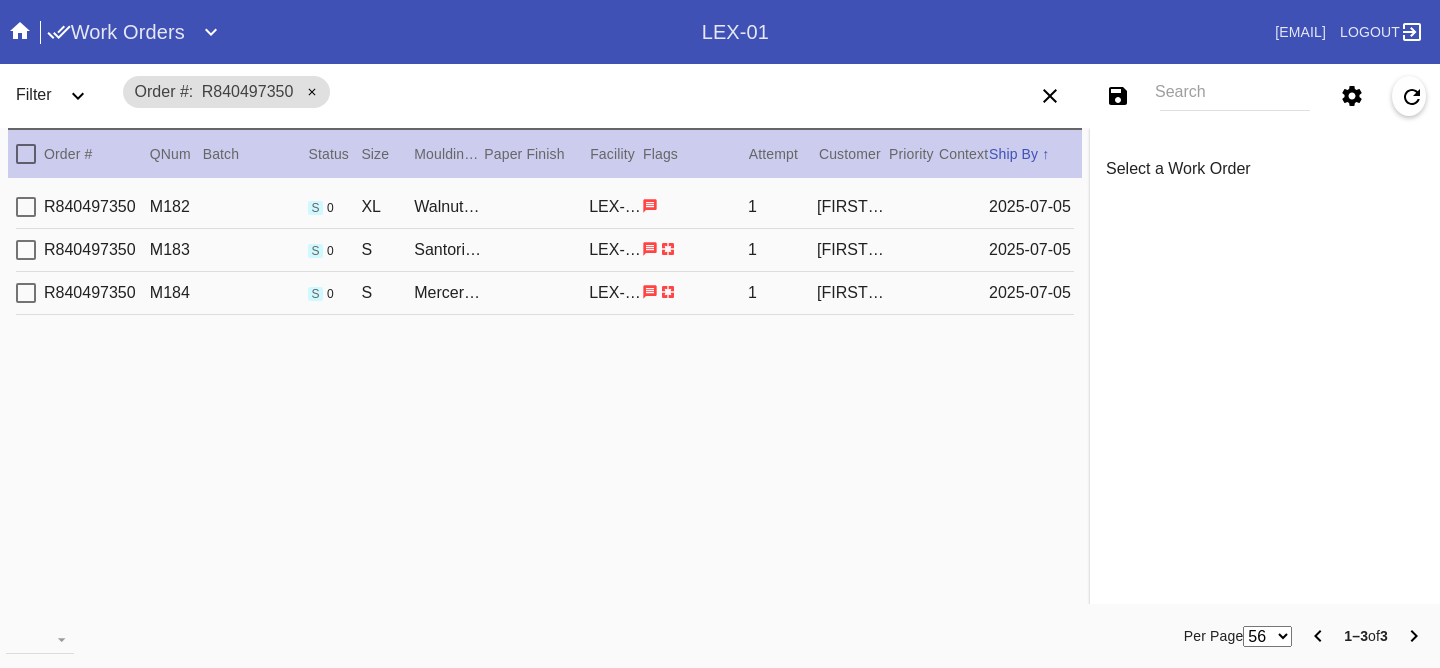 click on "R840497350 M183 s   0 S Santorini / White LEX-01 1 Tessa Fleming
2025-07-05" at bounding box center (545, 250) 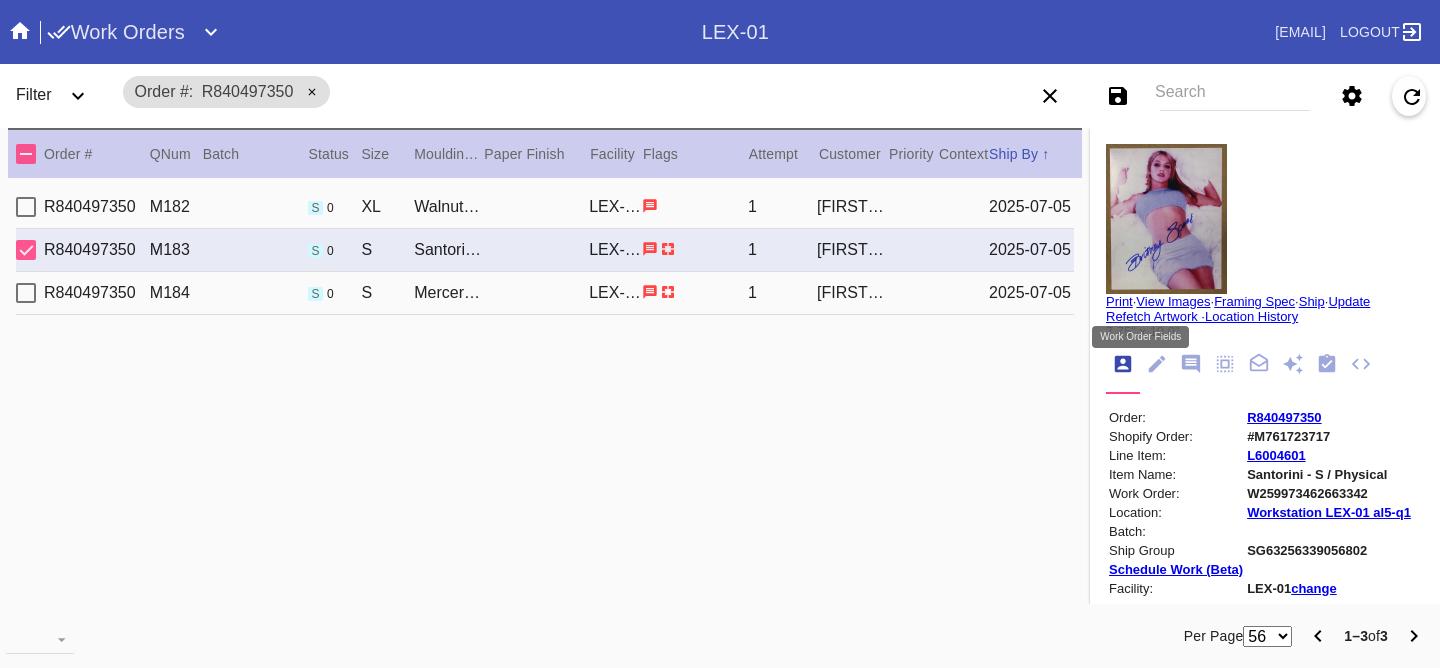 click 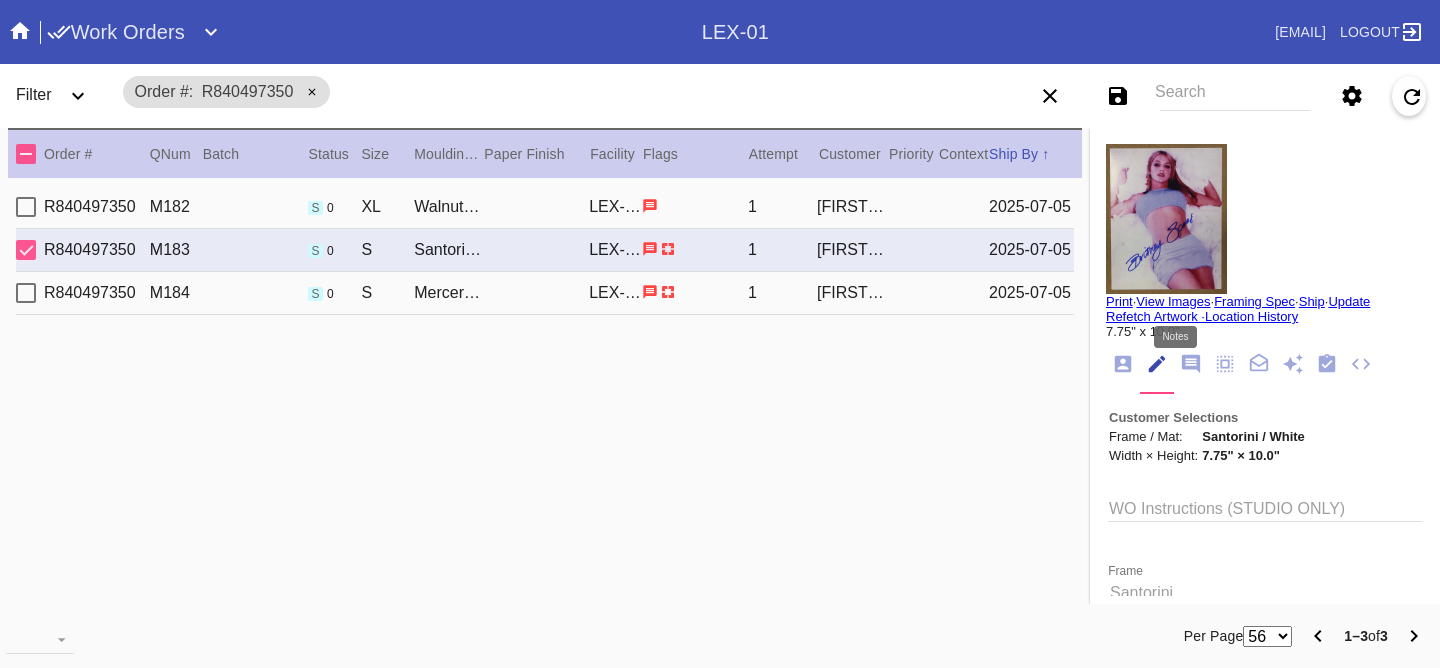 click 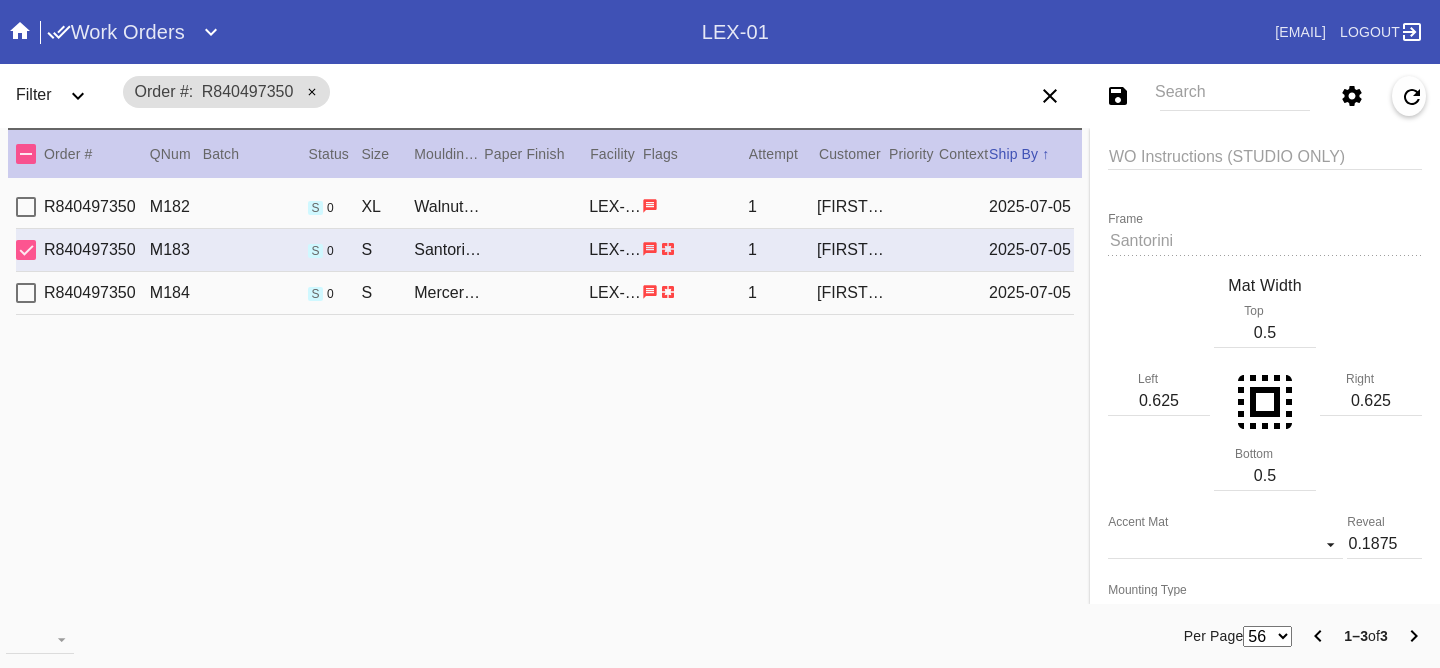 scroll, scrollTop: 0, scrollLeft: 0, axis: both 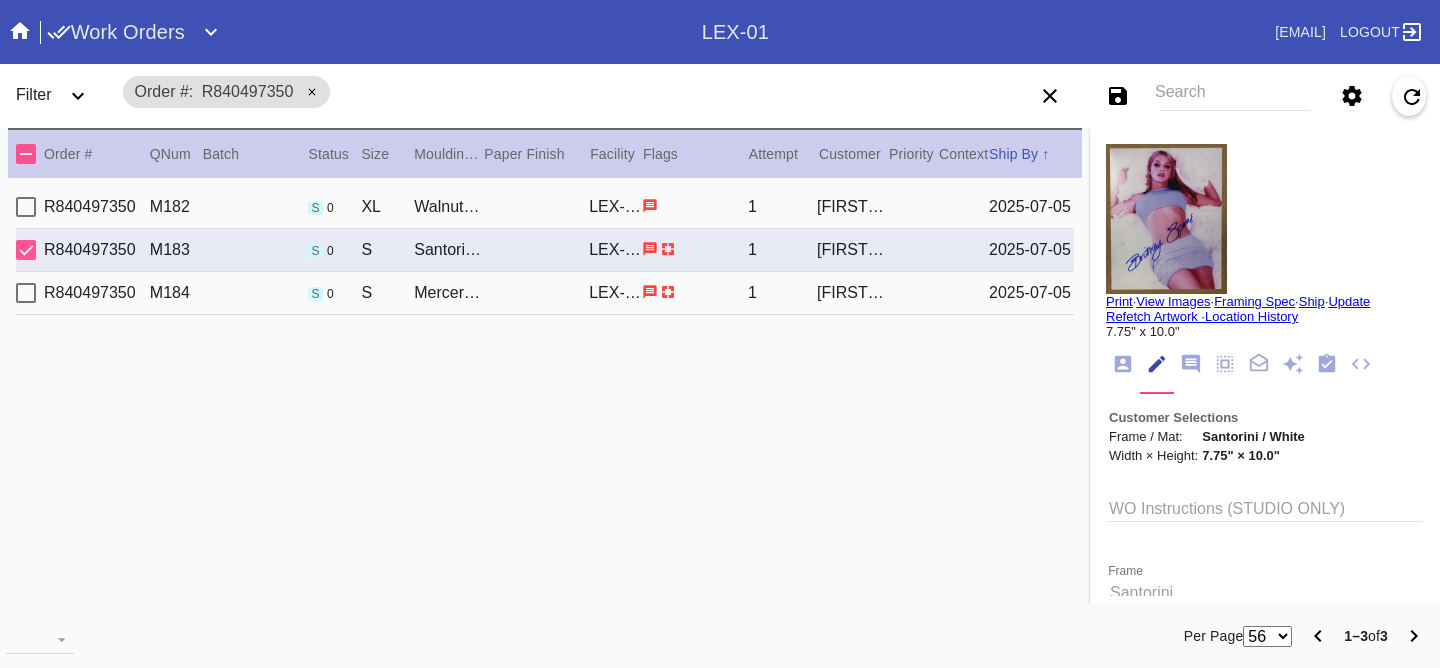 click 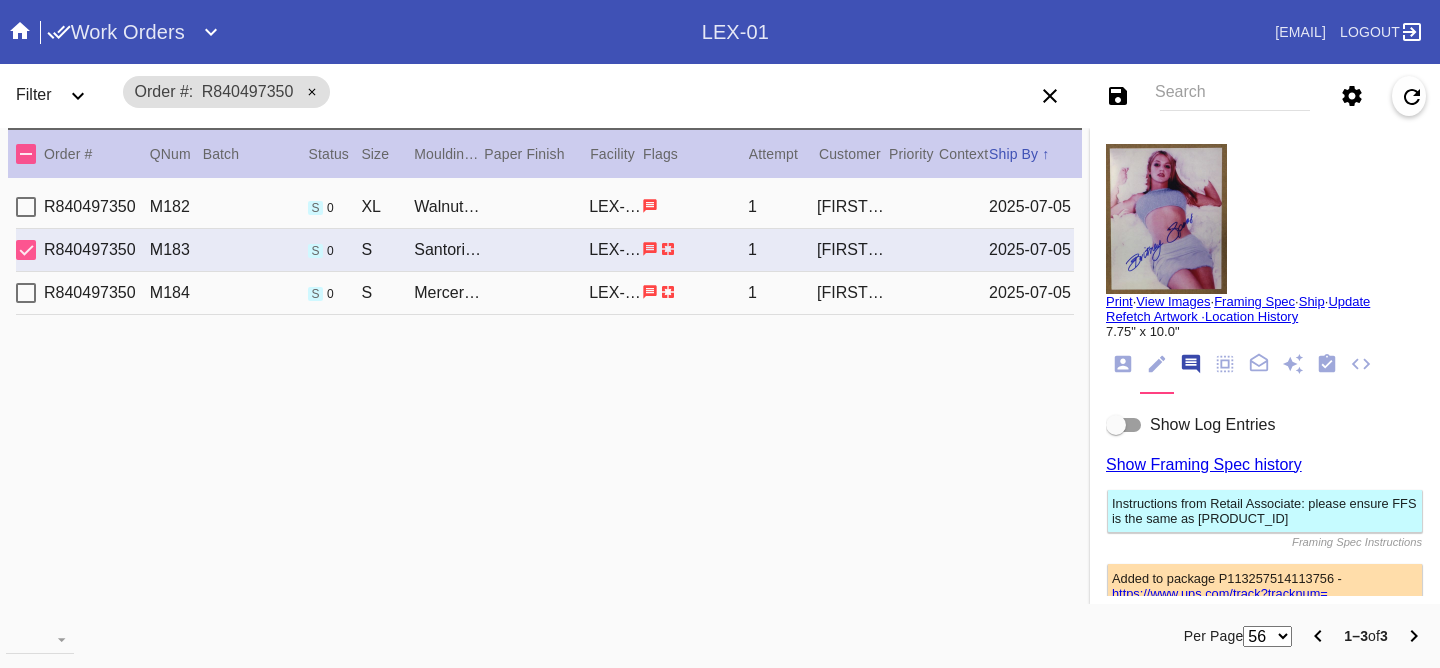 scroll, scrollTop: 123, scrollLeft: 0, axis: vertical 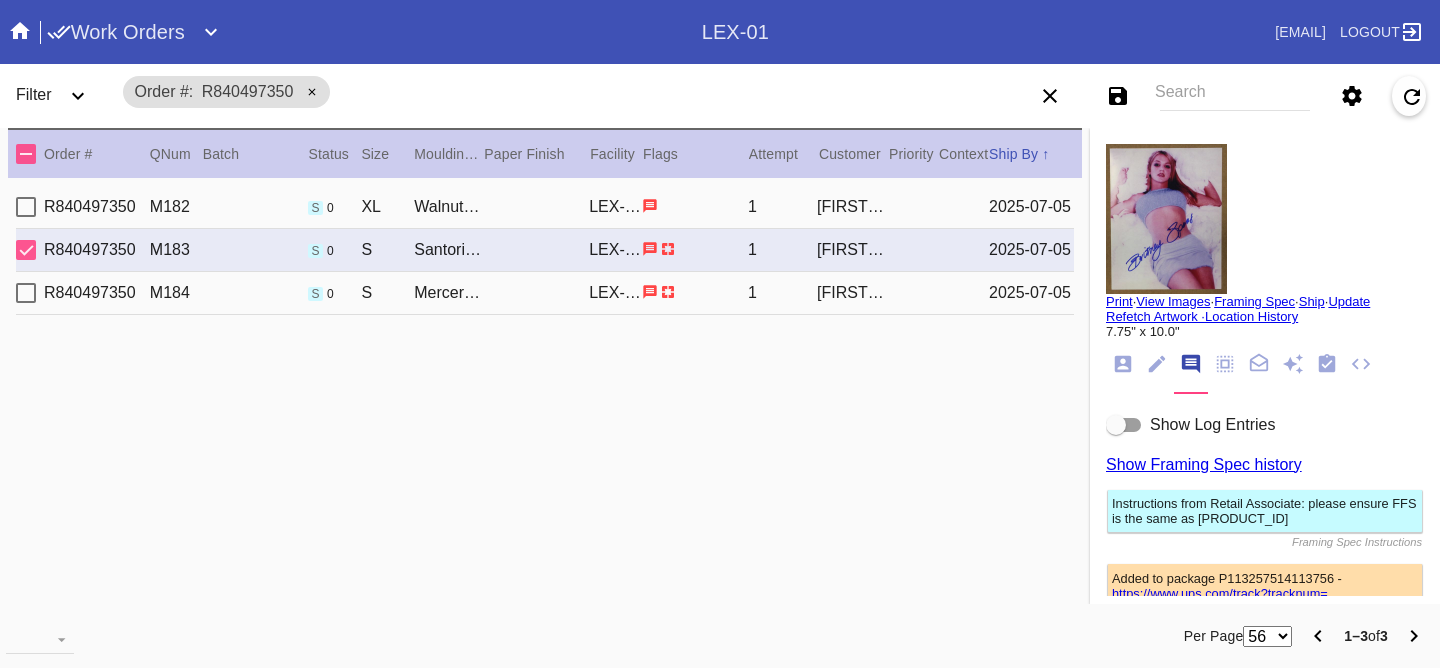 click on "Show Log Entries" at bounding box center [1212, 424] 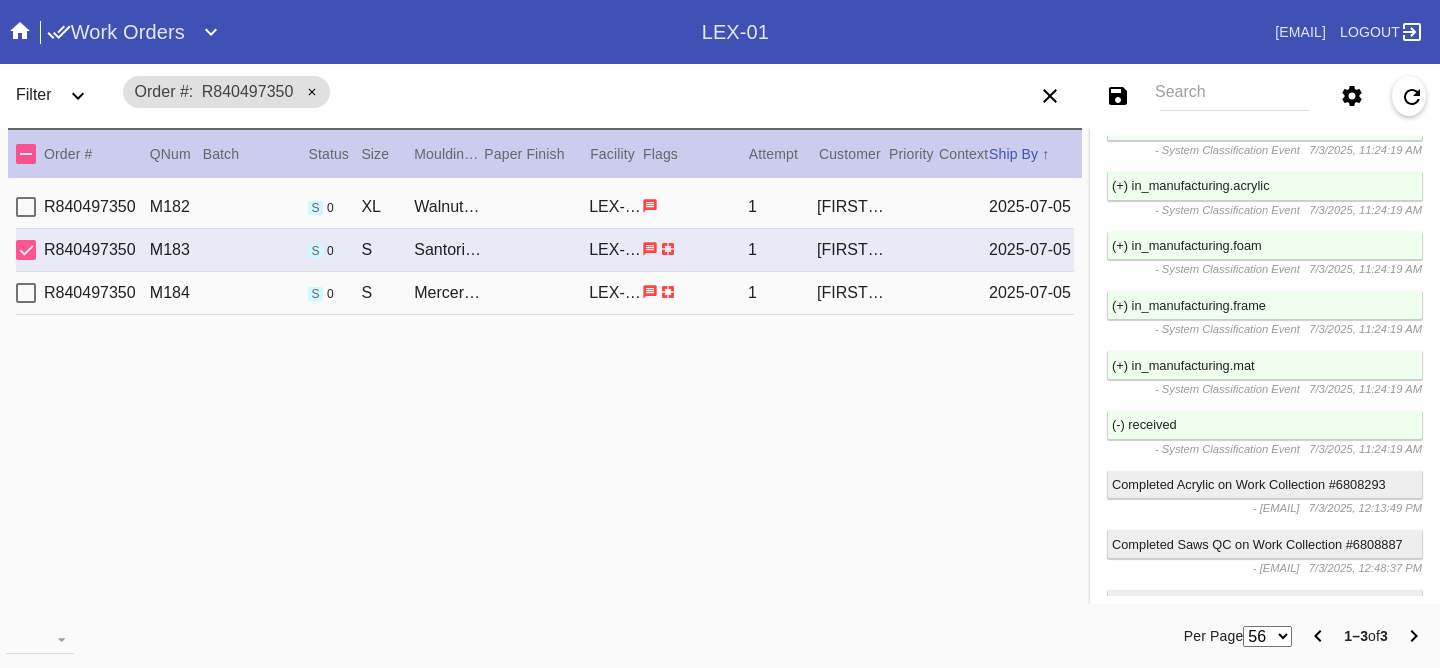 scroll, scrollTop: 3533, scrollLeft: 0, axis: vertical 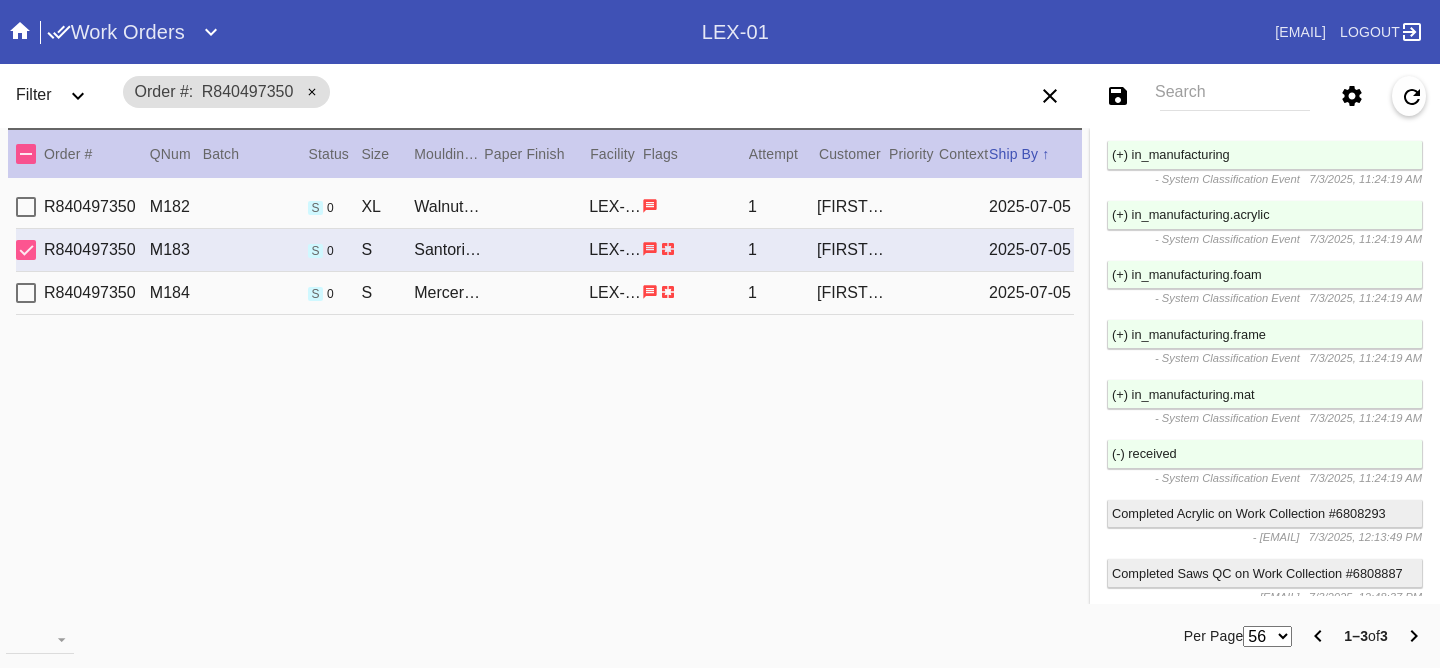 click on "R840497350 M184 s   0 S Mercer Slim / White LEX-01 1 Tessa Fleming
2025-07-05" at bounding box center (545, 293) 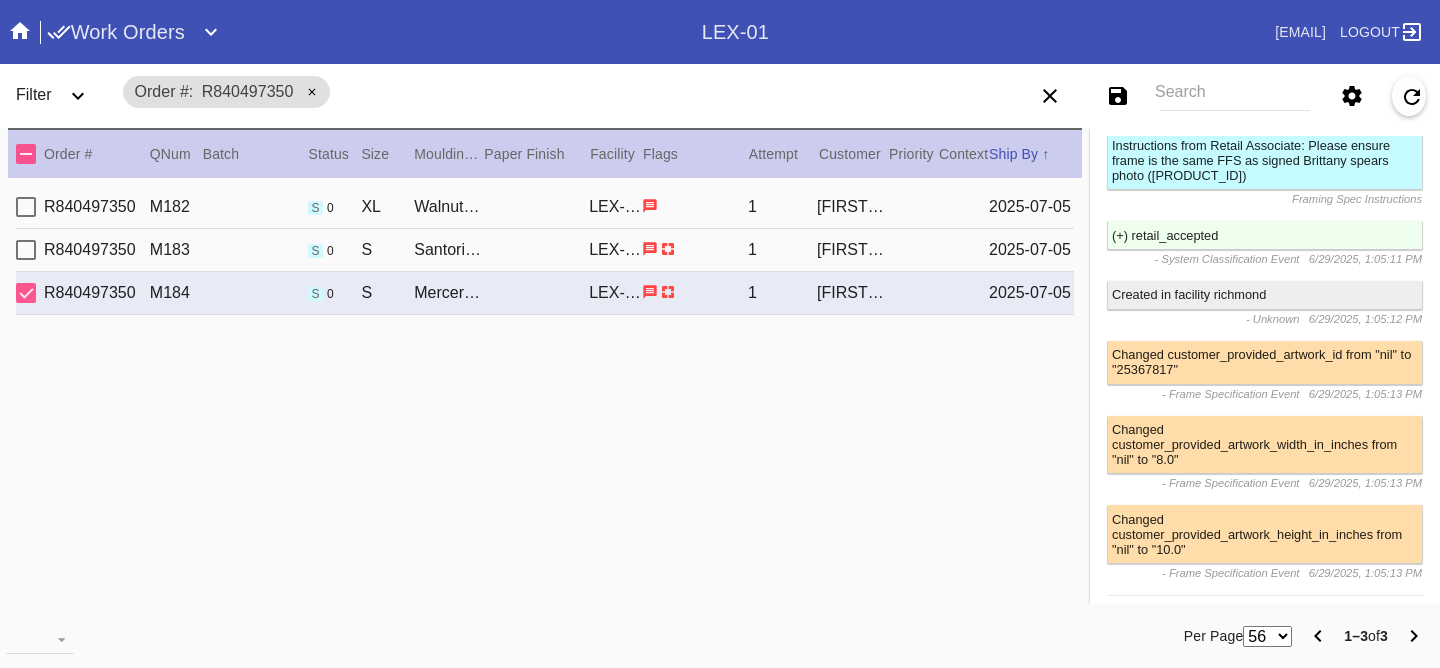 scroll, scrollTop: 0, scrollLeft: 0, axis: both 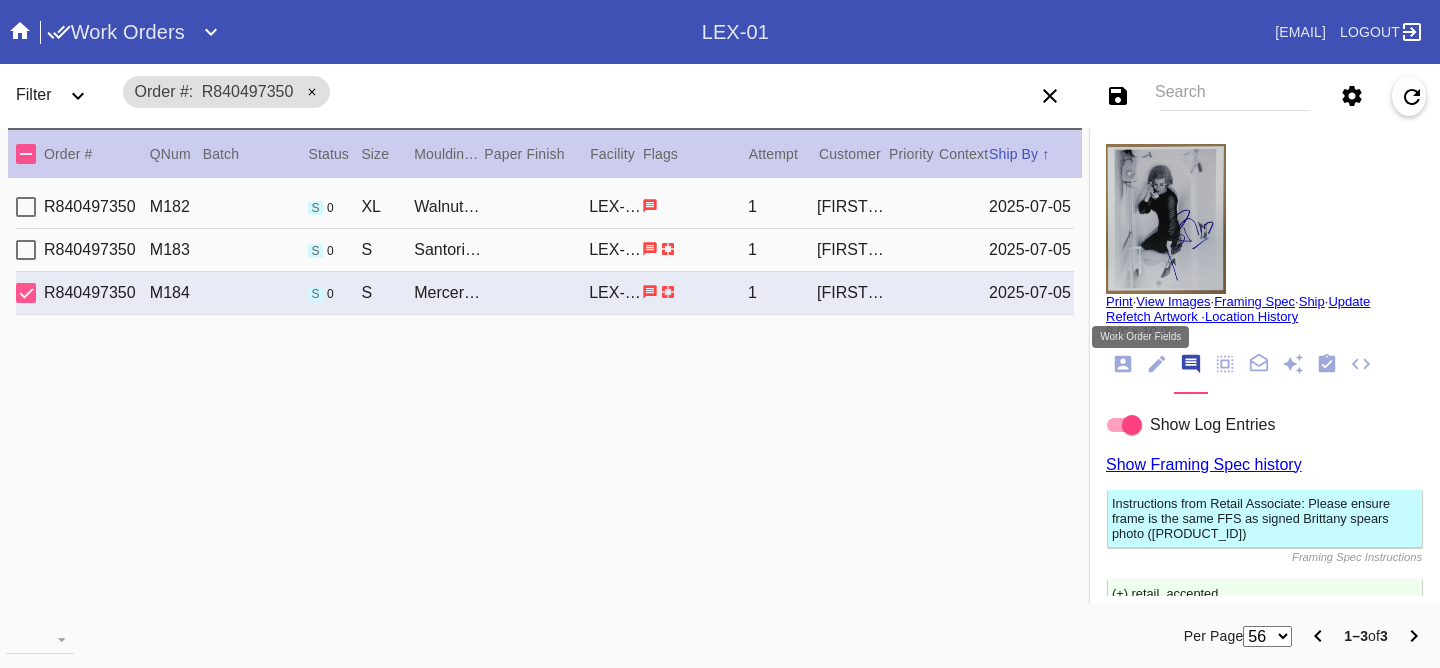 click 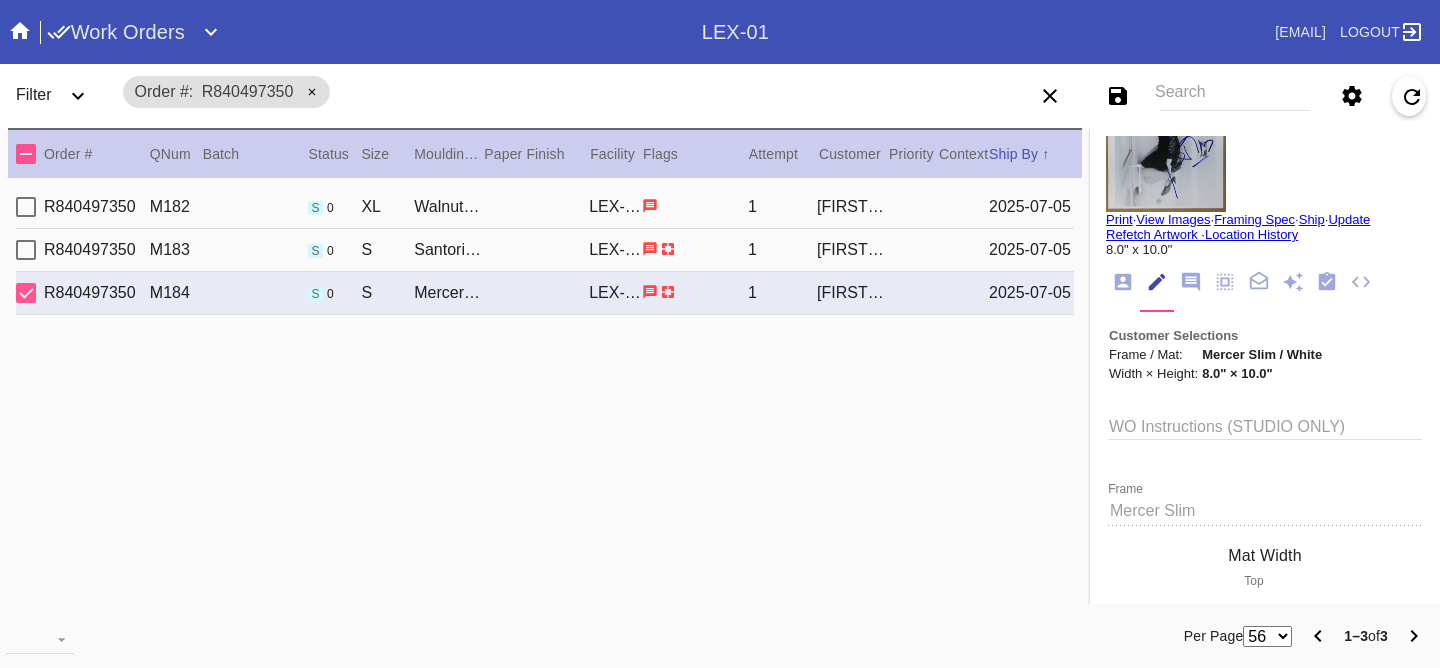 scroll, scrollTop: 0, scrollLeft: 0, axis: both 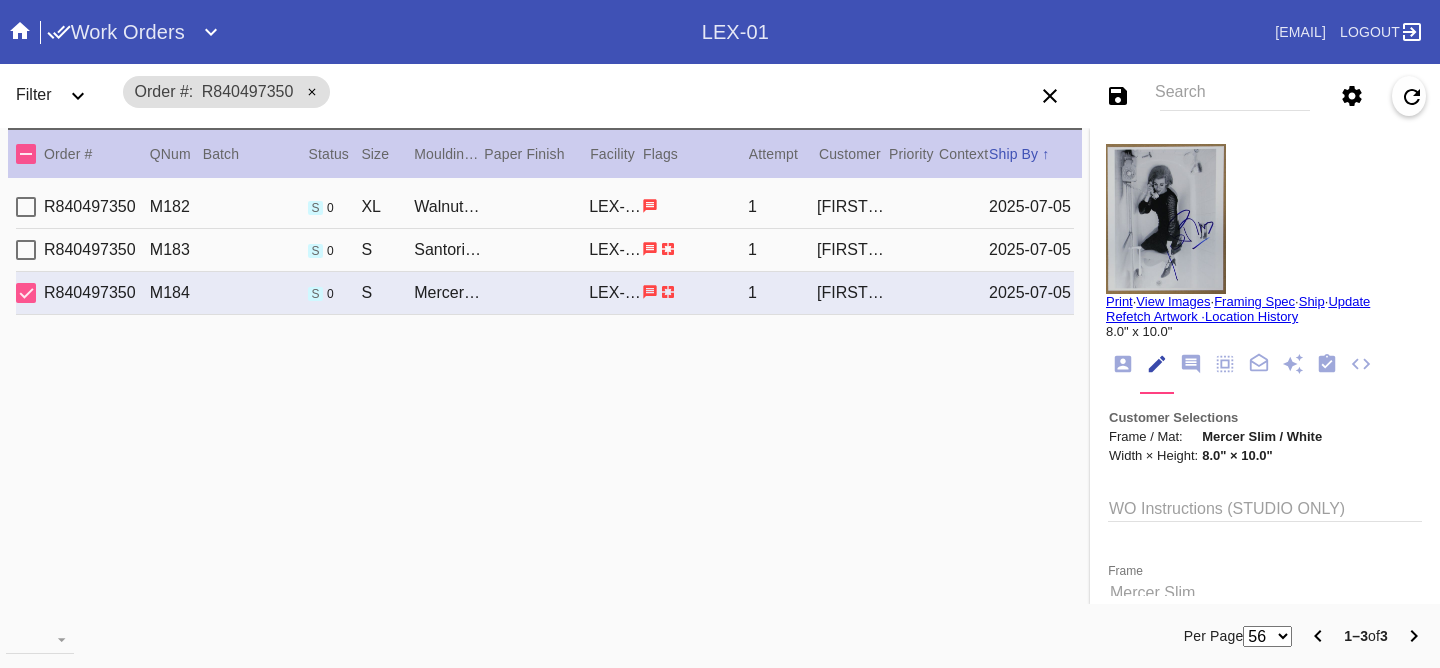 click on "R840497350 M183 s   0 S Santorini / White LEX-01 1 Tessa Fleming
2025-07-05" at bounding box center [545, 250] 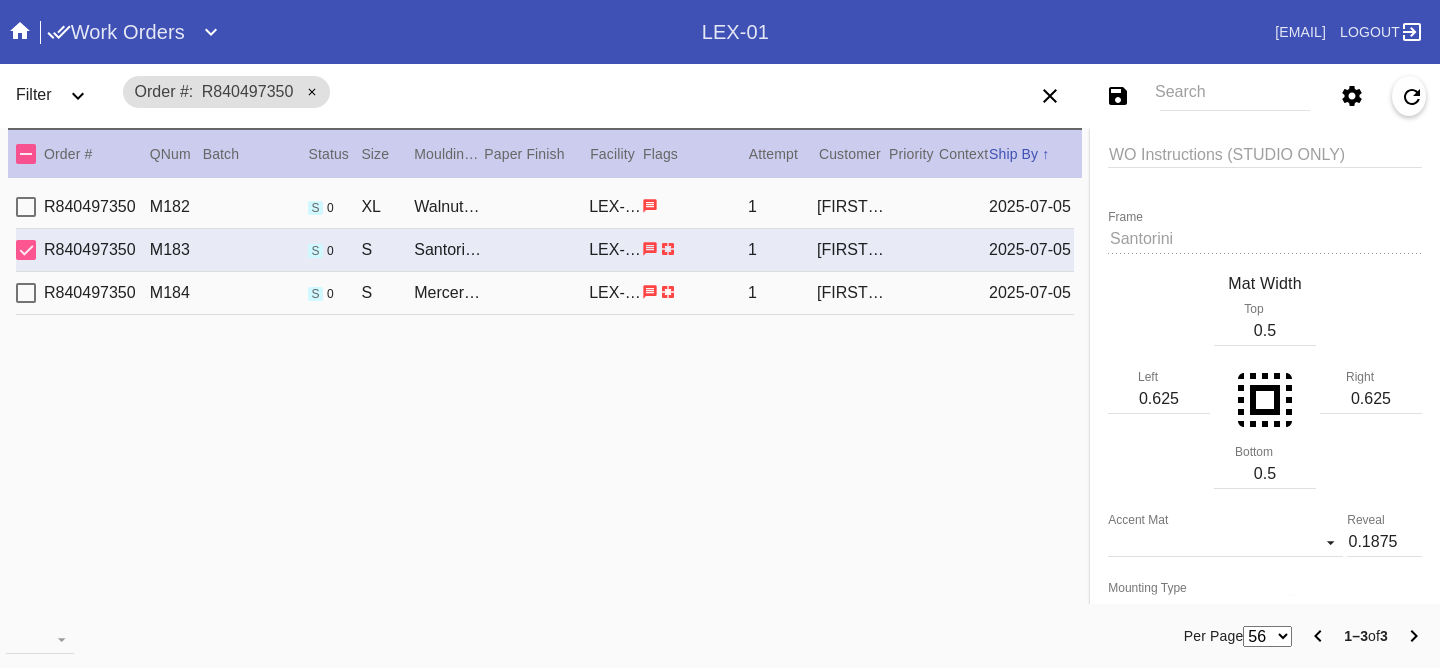 scroll, scrollTop: 0, scrollLeft: 0, axis: both 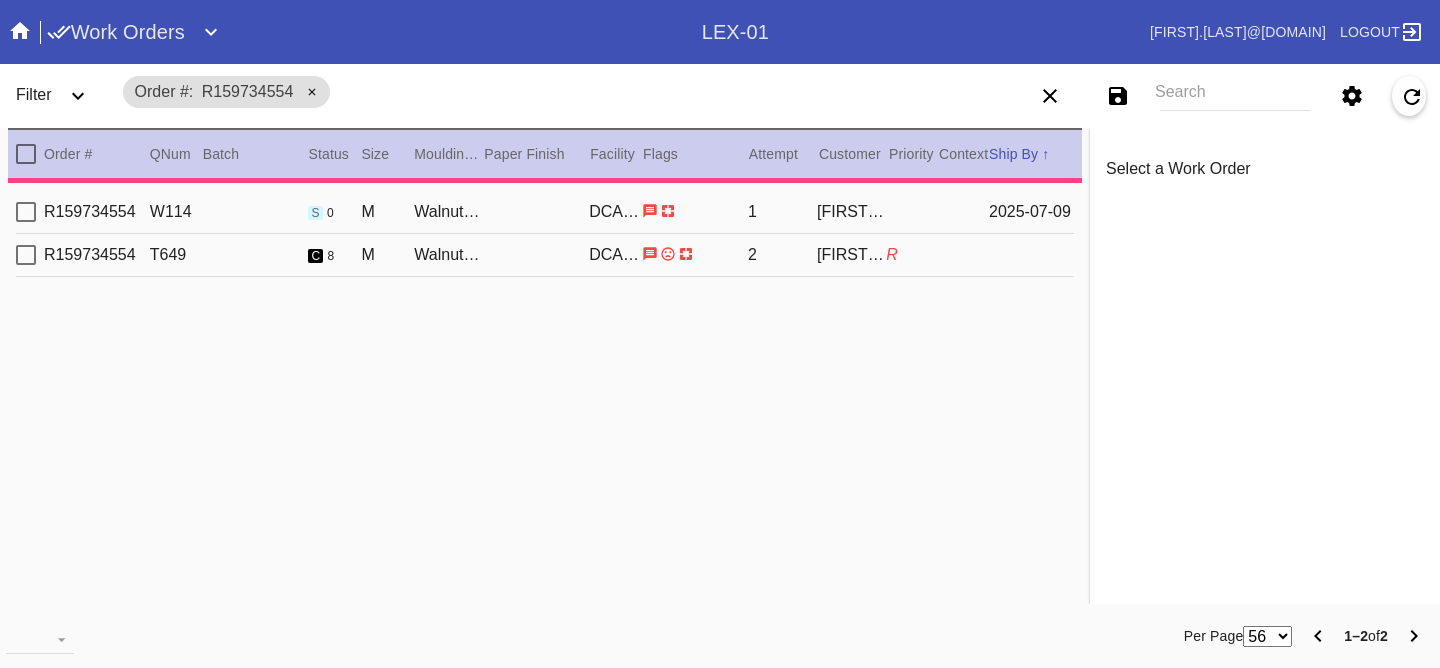click on "R159734554 T649 c   8 M Walnut Round / White DCA-05 2 Samantha Wender
R" at bounding box center (545, 255) 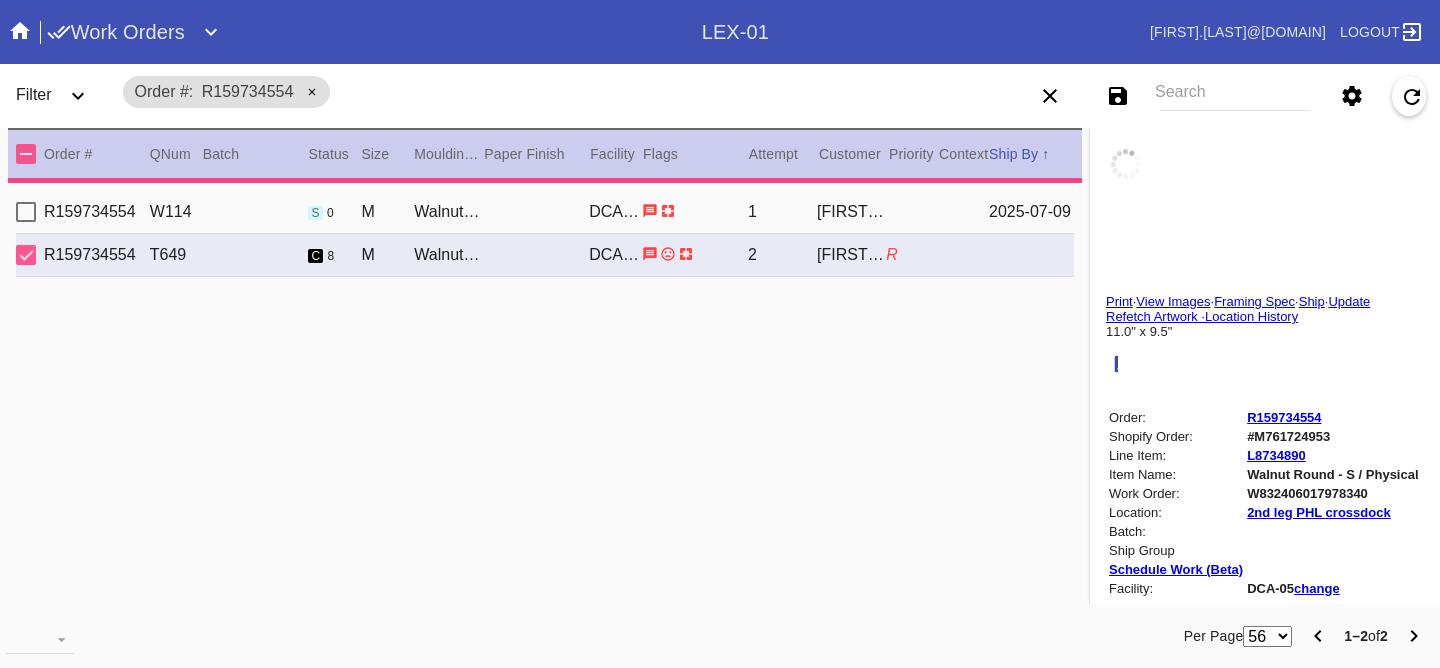 type 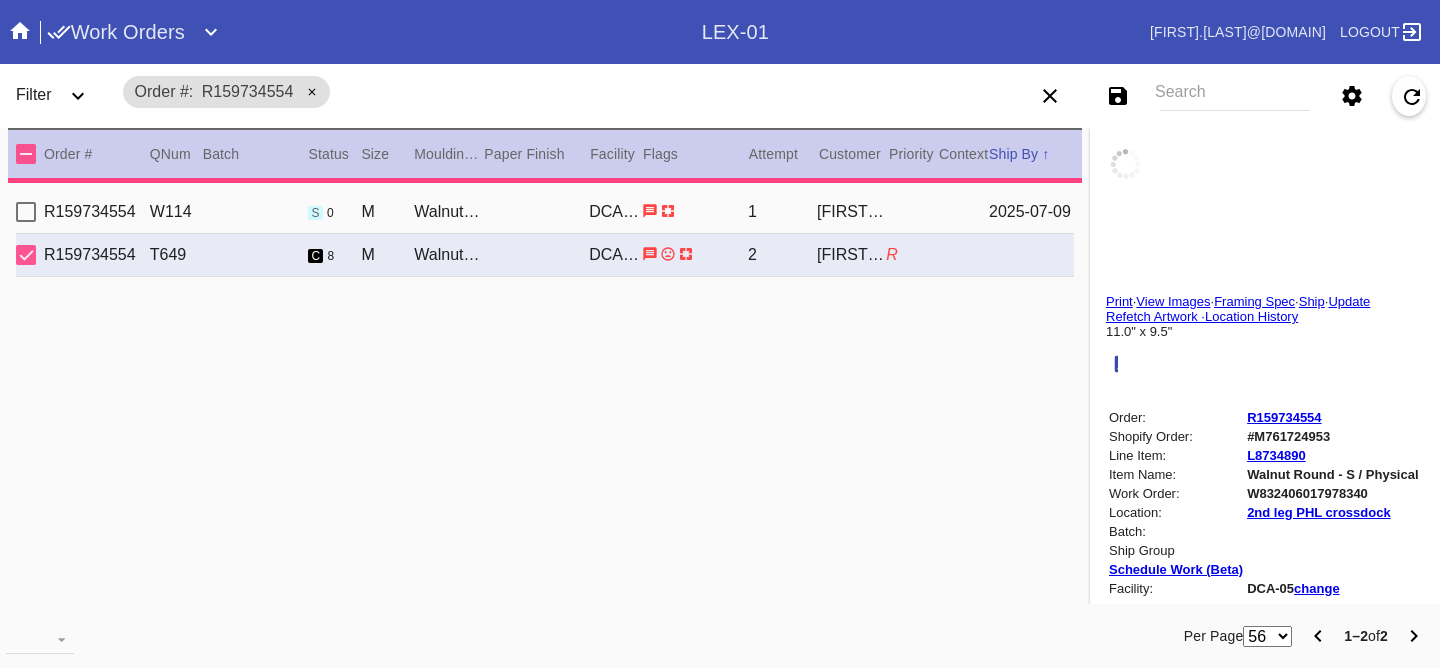 type 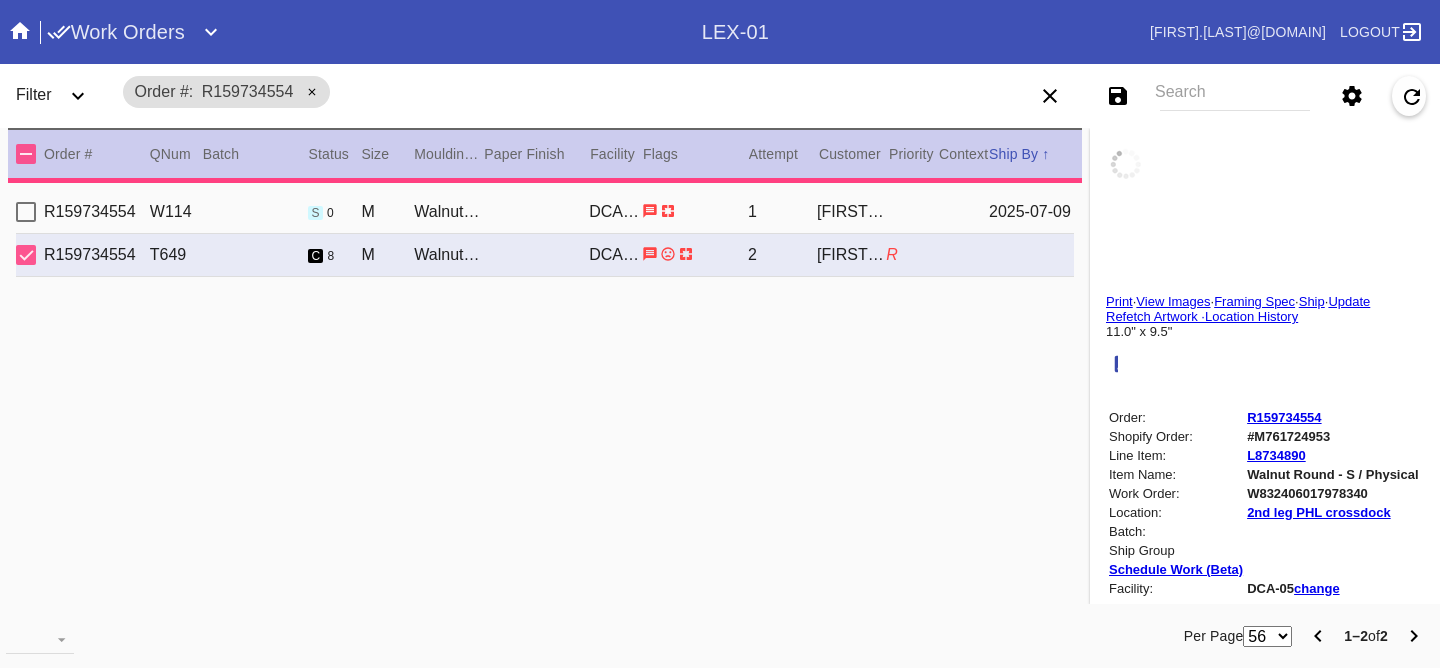 type 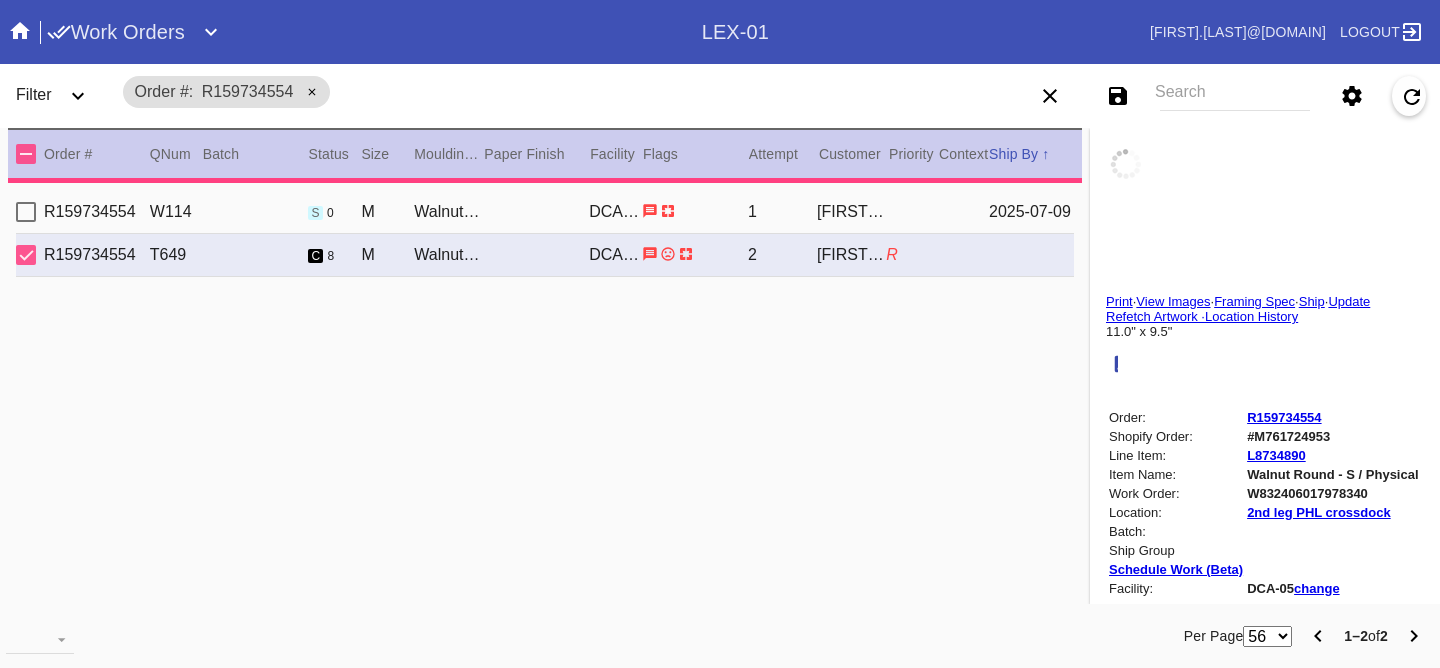 type 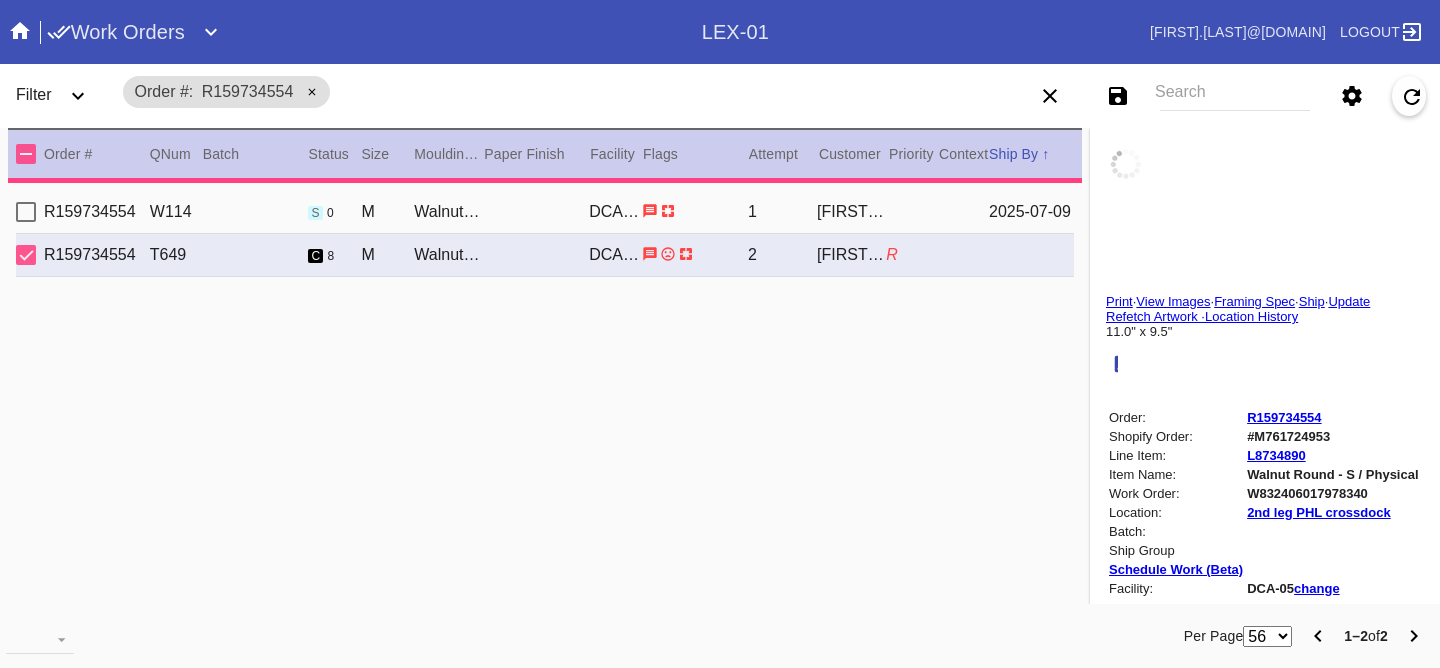 type 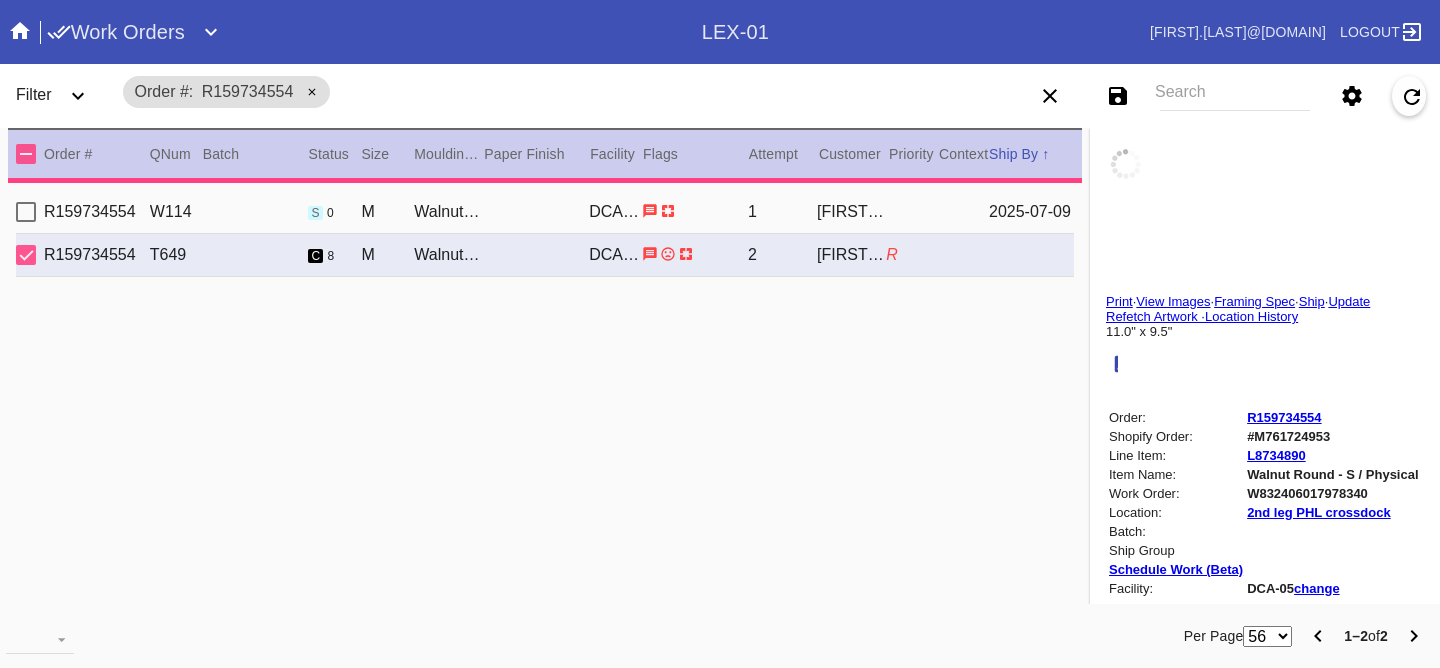 type 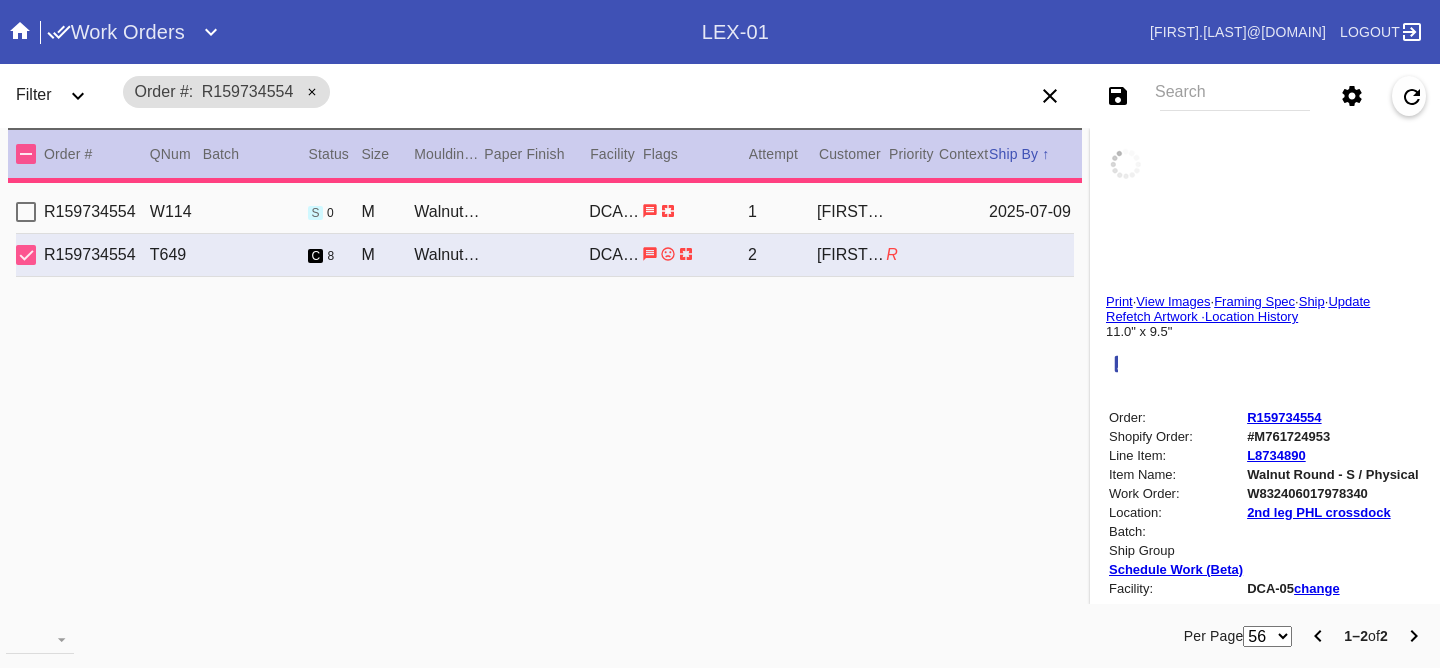 type 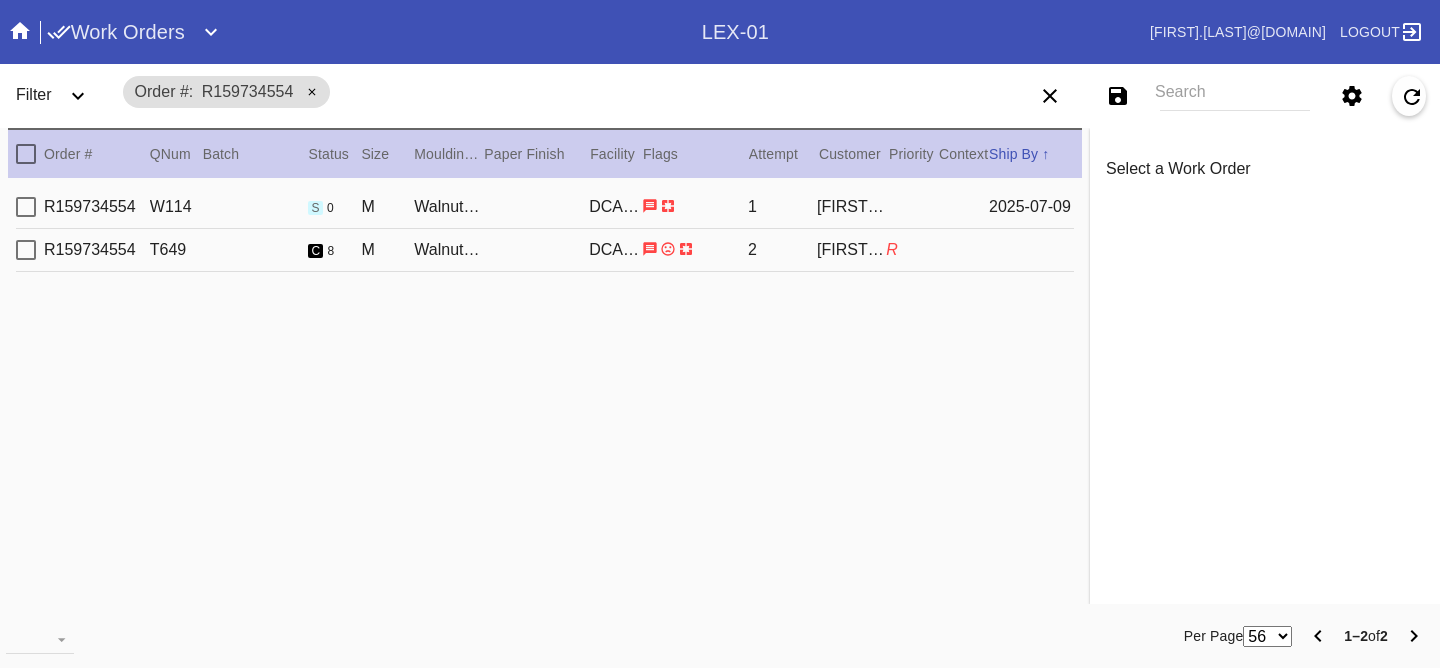 click on "R159734554 T649 c   8 M Walnut Round / White DCA-05 2 Samantha Wender
R" at bounding box center (545, 250) 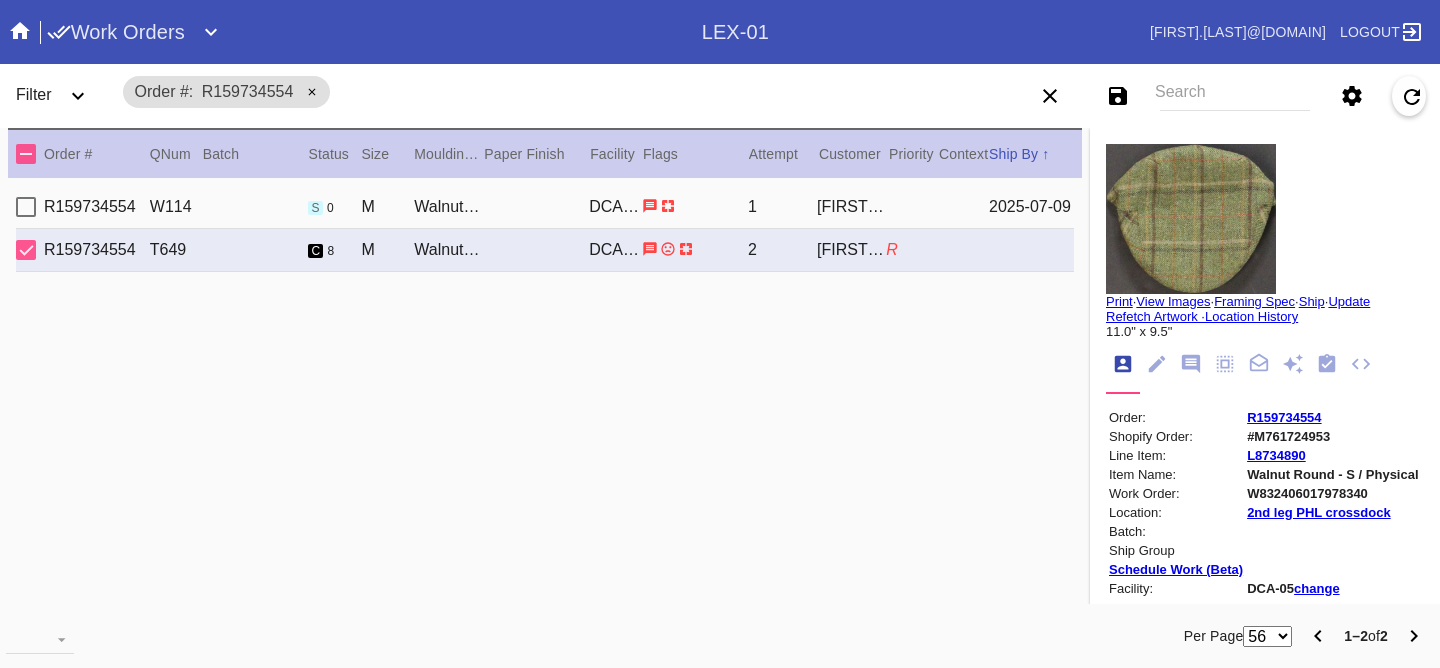 click 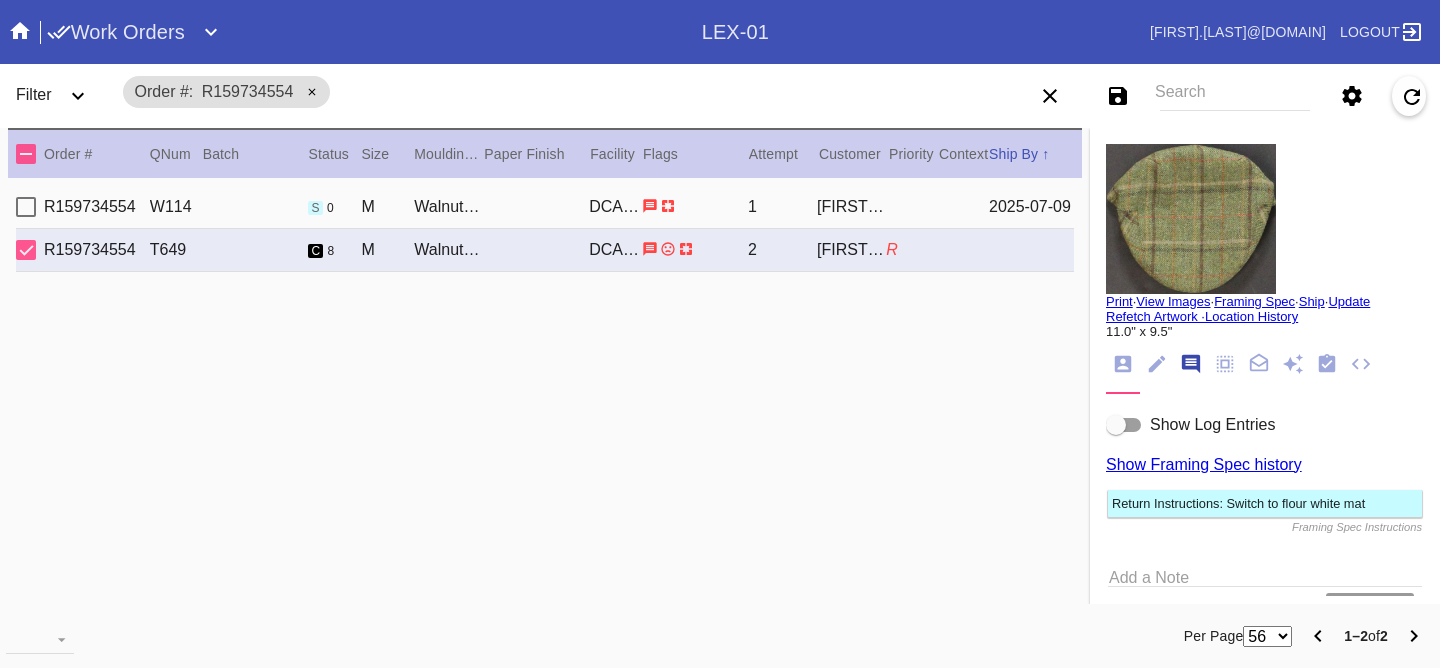 scroll, scrollTop: 123, scrollLeft: 0, axis: vertical 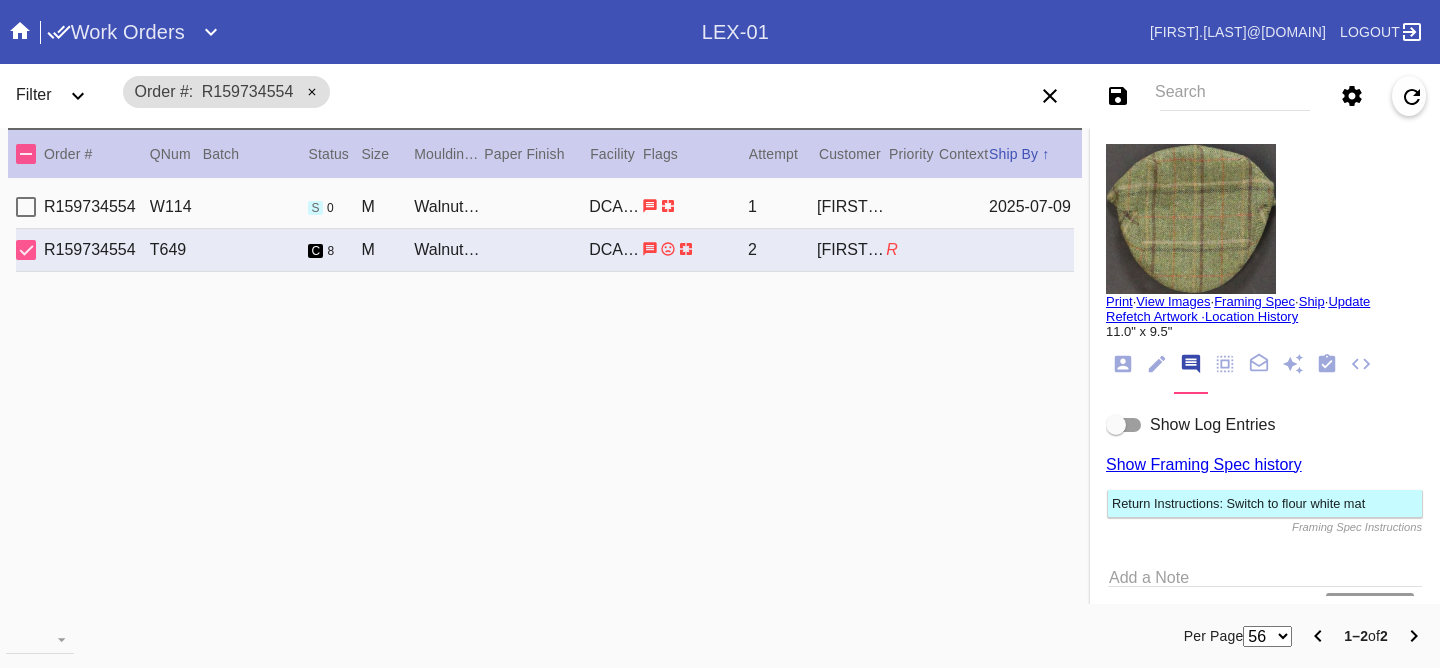 click on "Show Log Entries
Show Framing Spec history
Return Instructions: Switch to flour white mat
Framing Spec Instructions
Add a Note
Post" at bounding box center [1265, 523] 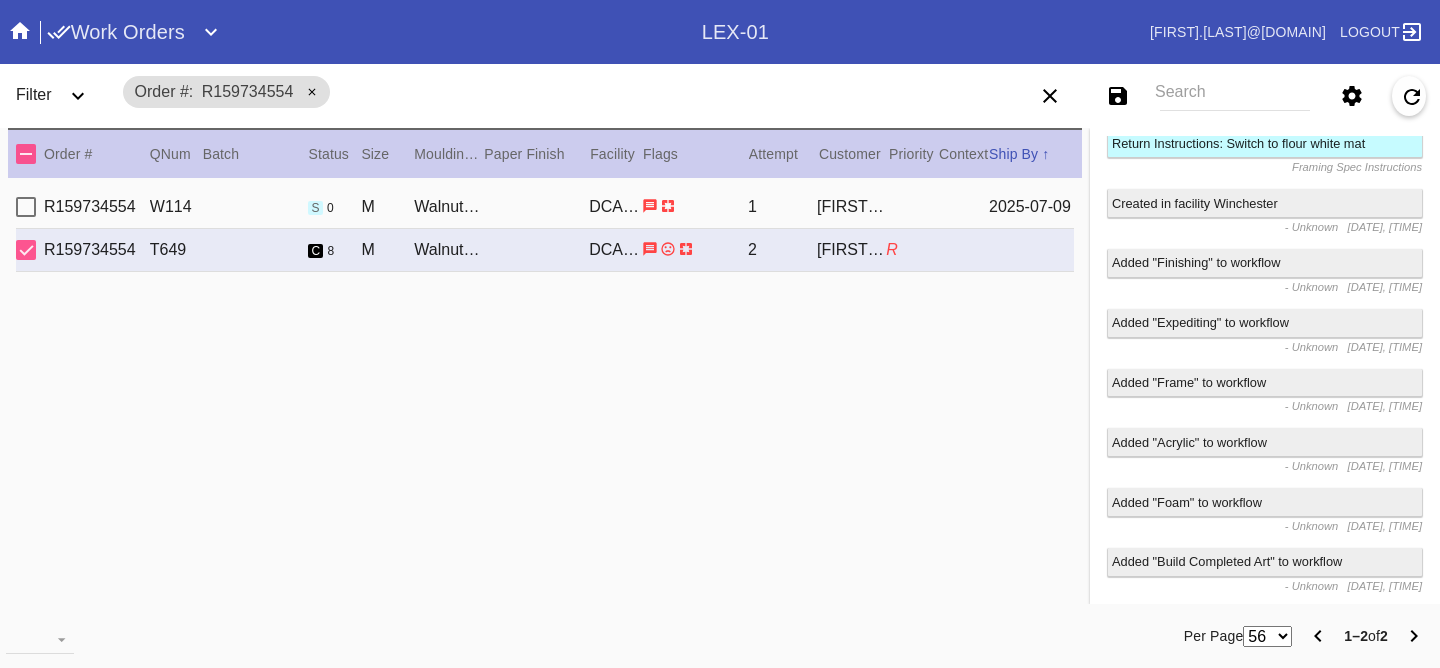 scroll, scrollTop: 0, scrollLeft: 0, axis: both 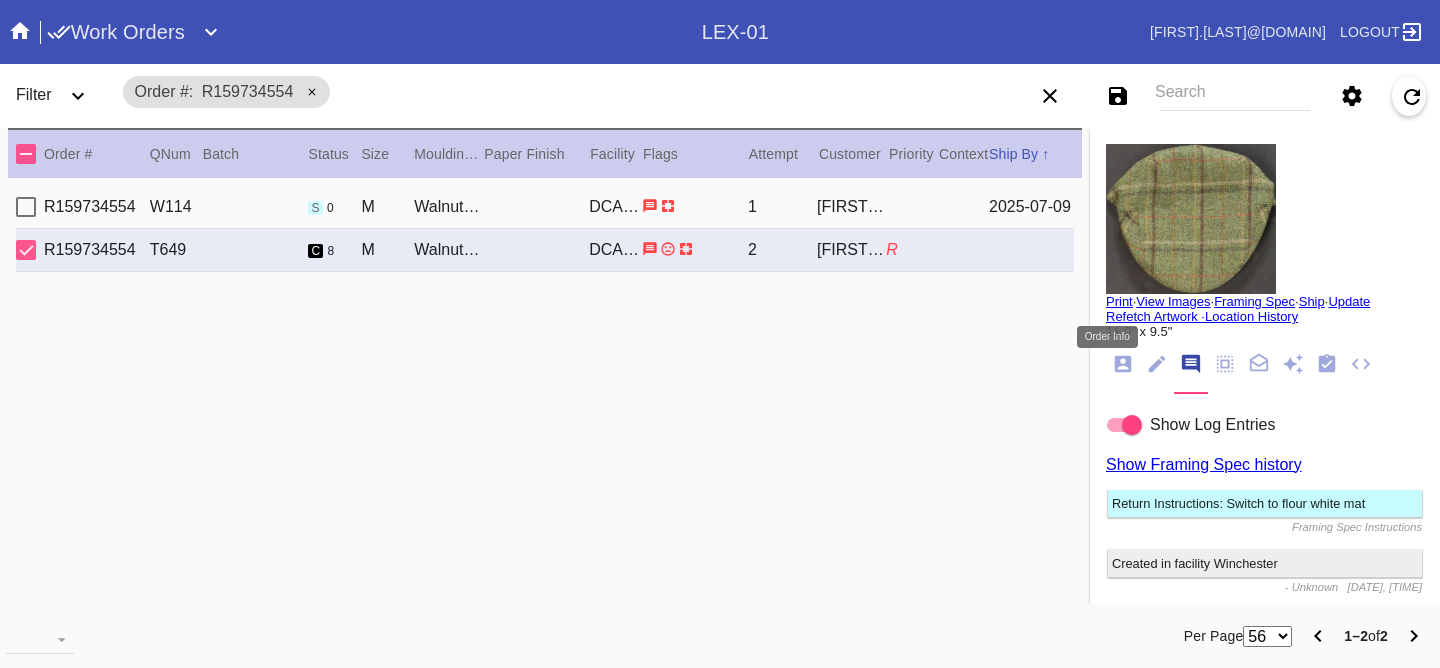 click 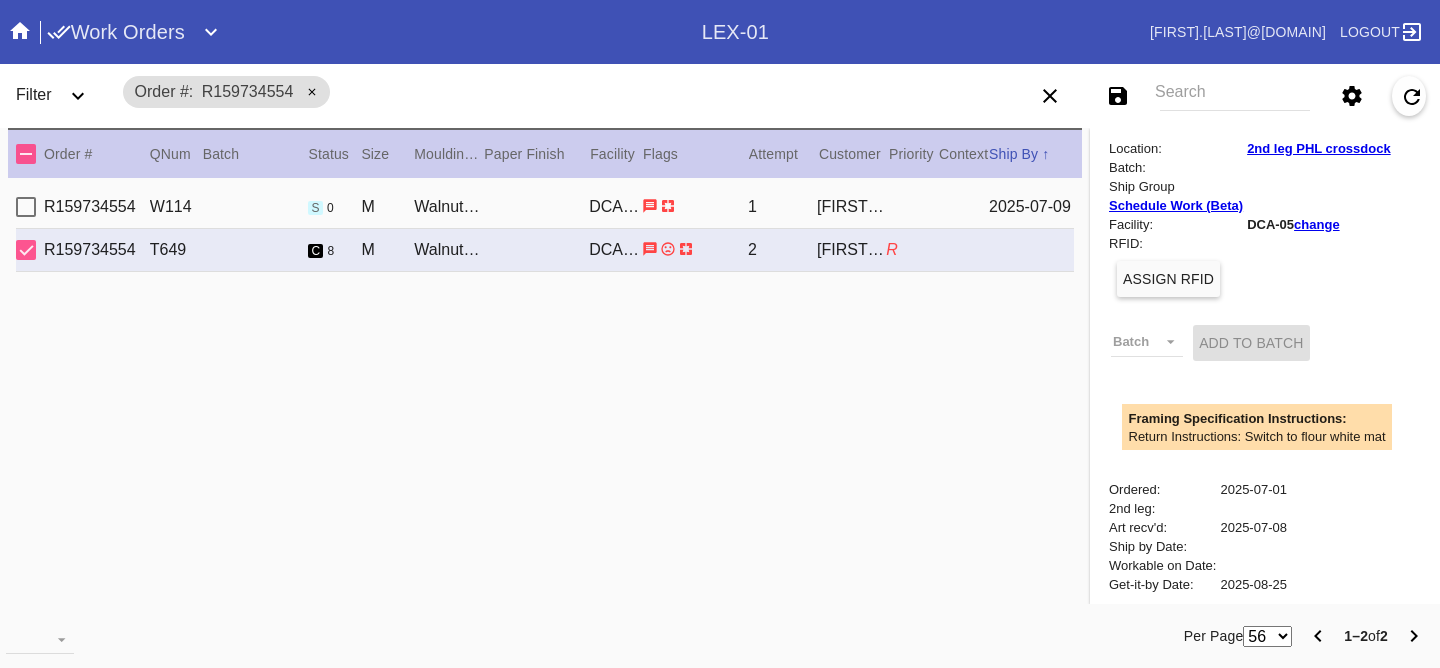 scroll, scrollTop: 637, scrollLeft: 0, axis: vertical 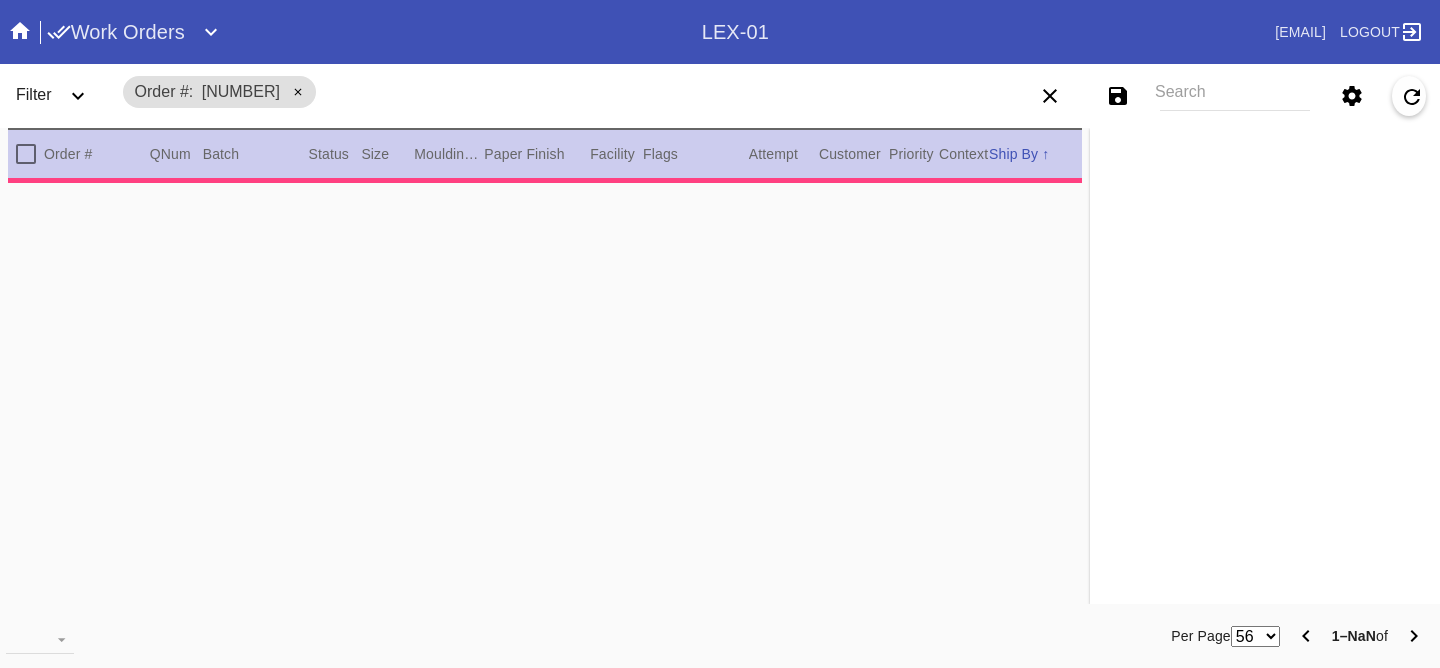 type on "1.0" 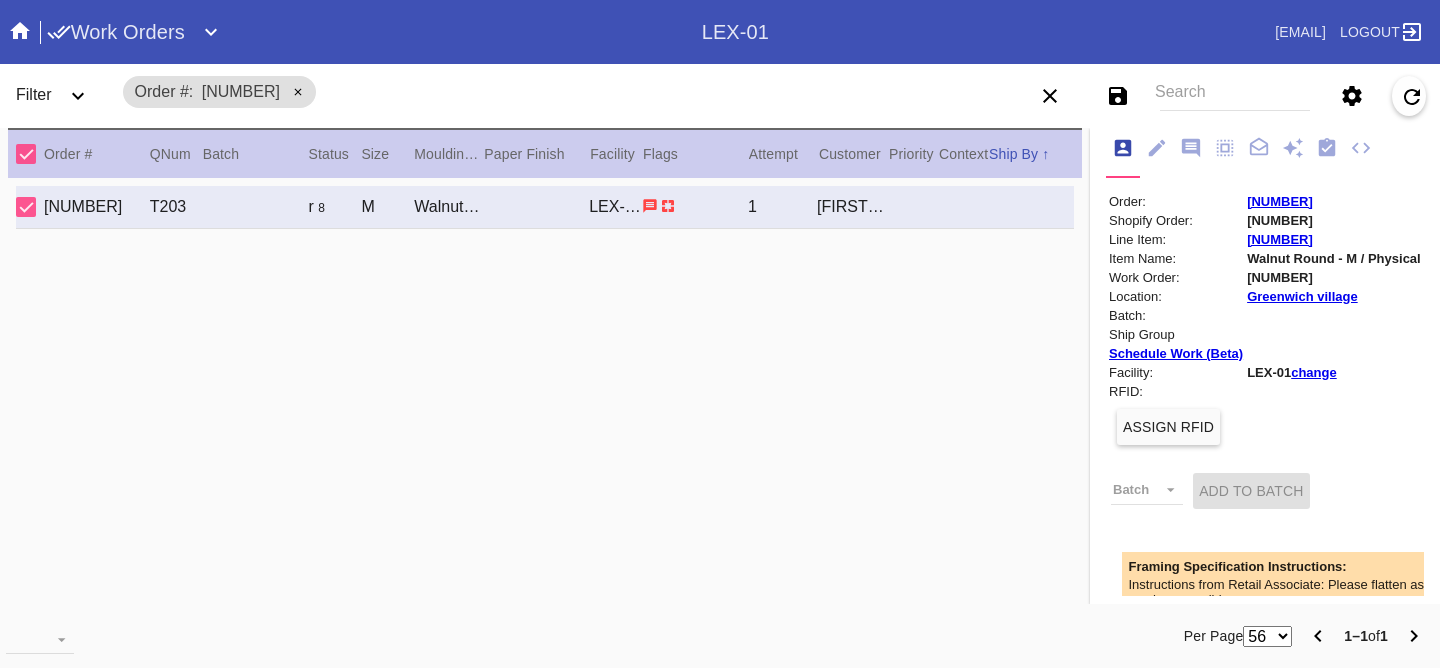 scroll, scrollTop: 0, scrollLeft: 0, axis: both 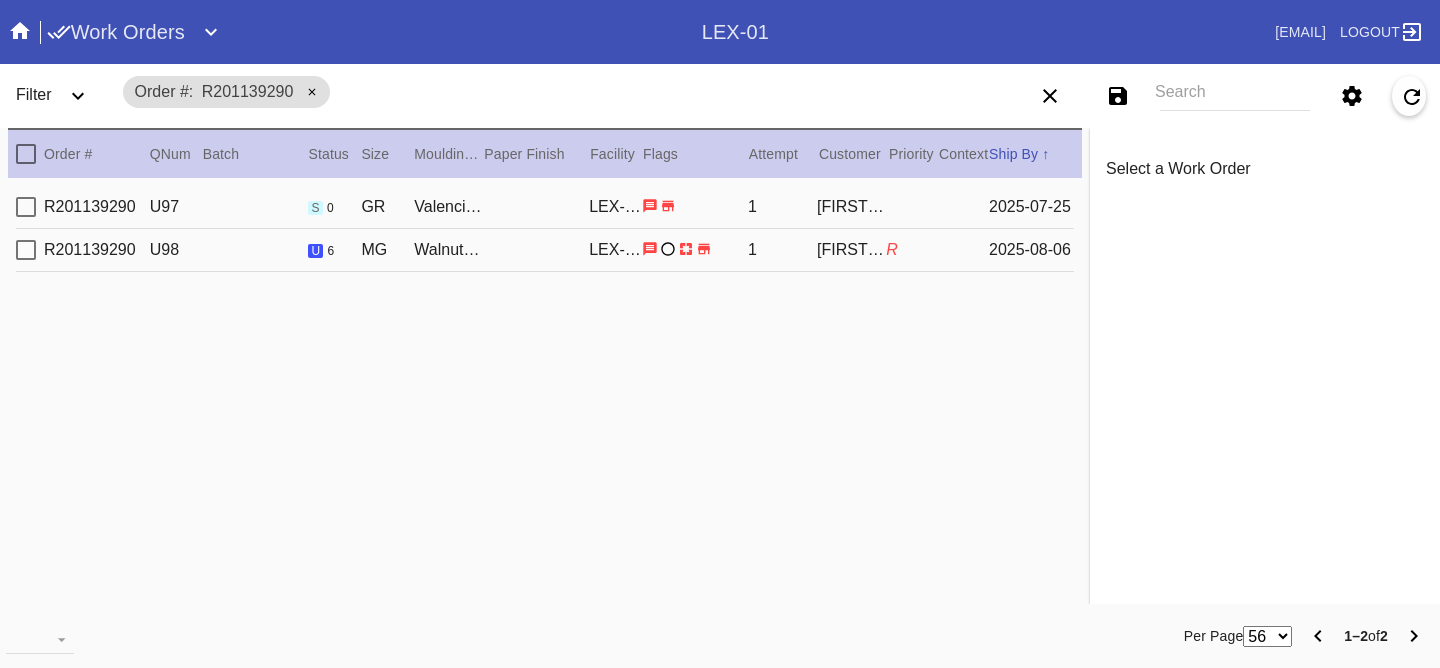 click on "R201139290 U98 u   6 MG Walnut (Wide) / White LEX-01 1 [FIRST] [LAST]
R
[DATE]" at bounding box center [545, 250] 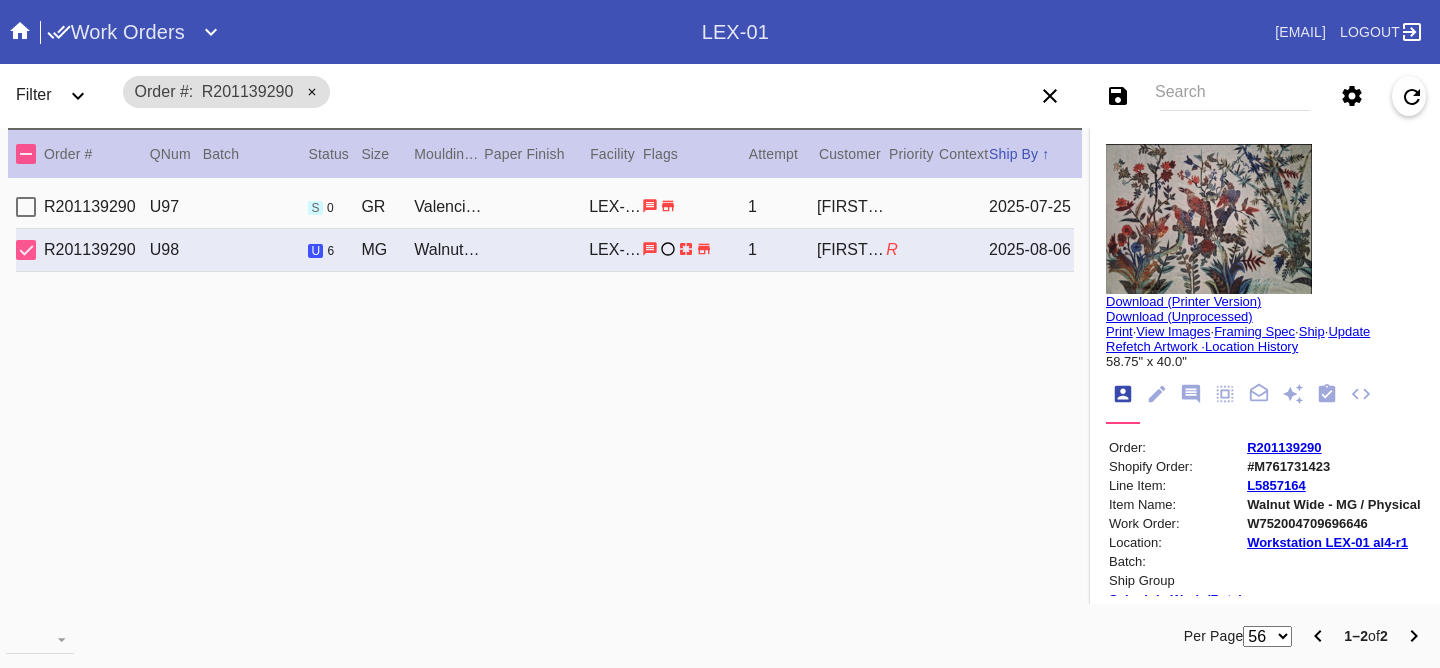 click 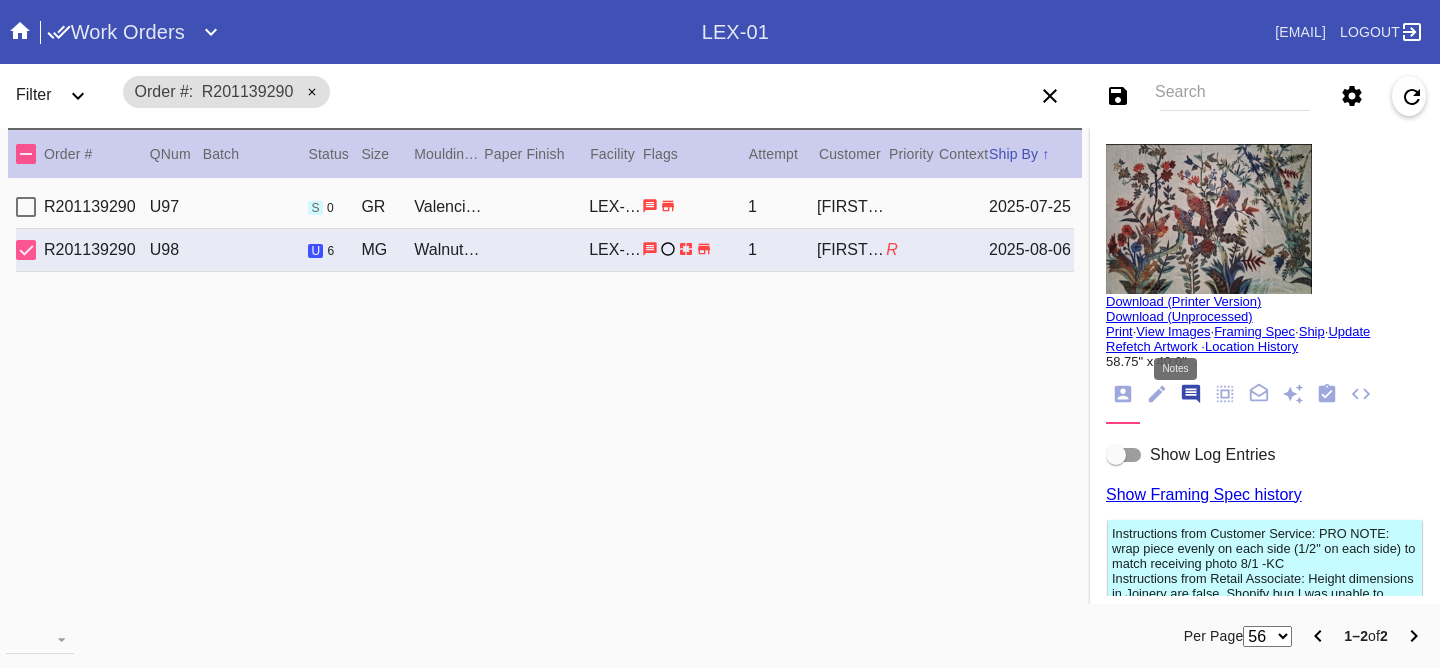 scroll, scrollTop: 123, scrollLeft: 0, axis: vertical 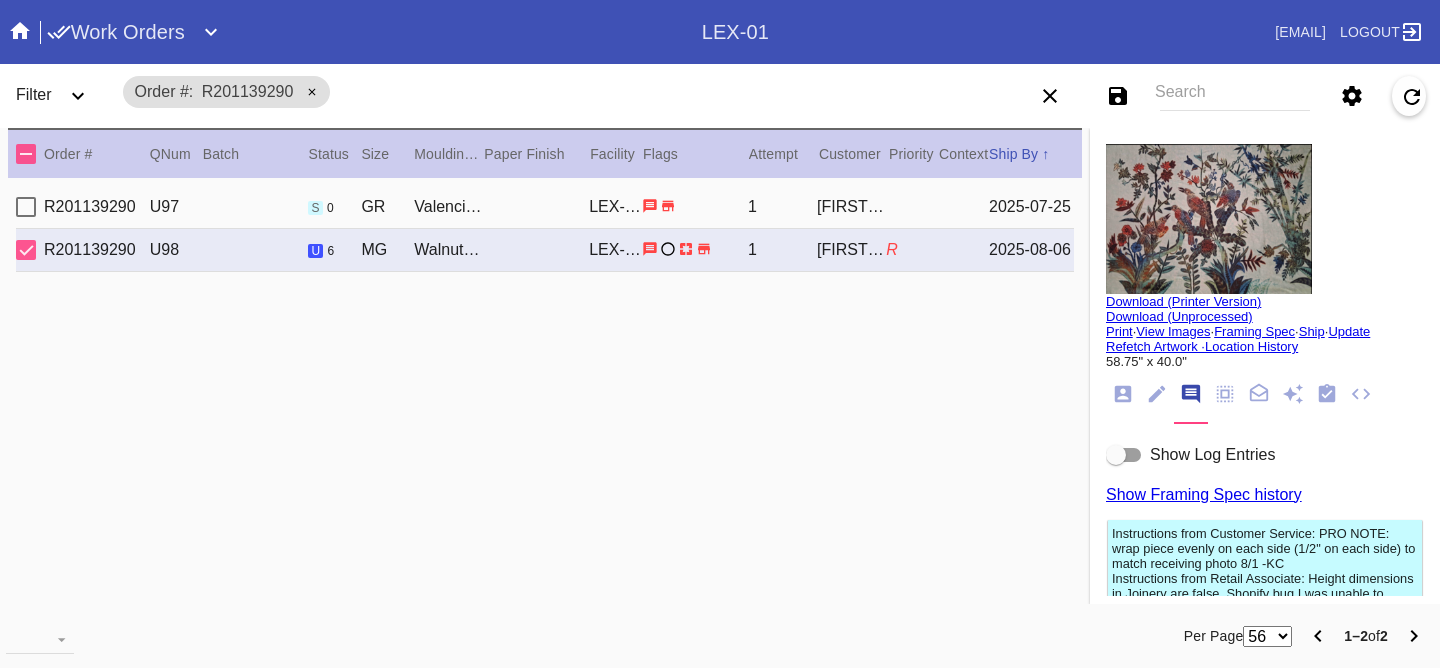 click on "Show Log Entries" at bounding box center [1212, 454] 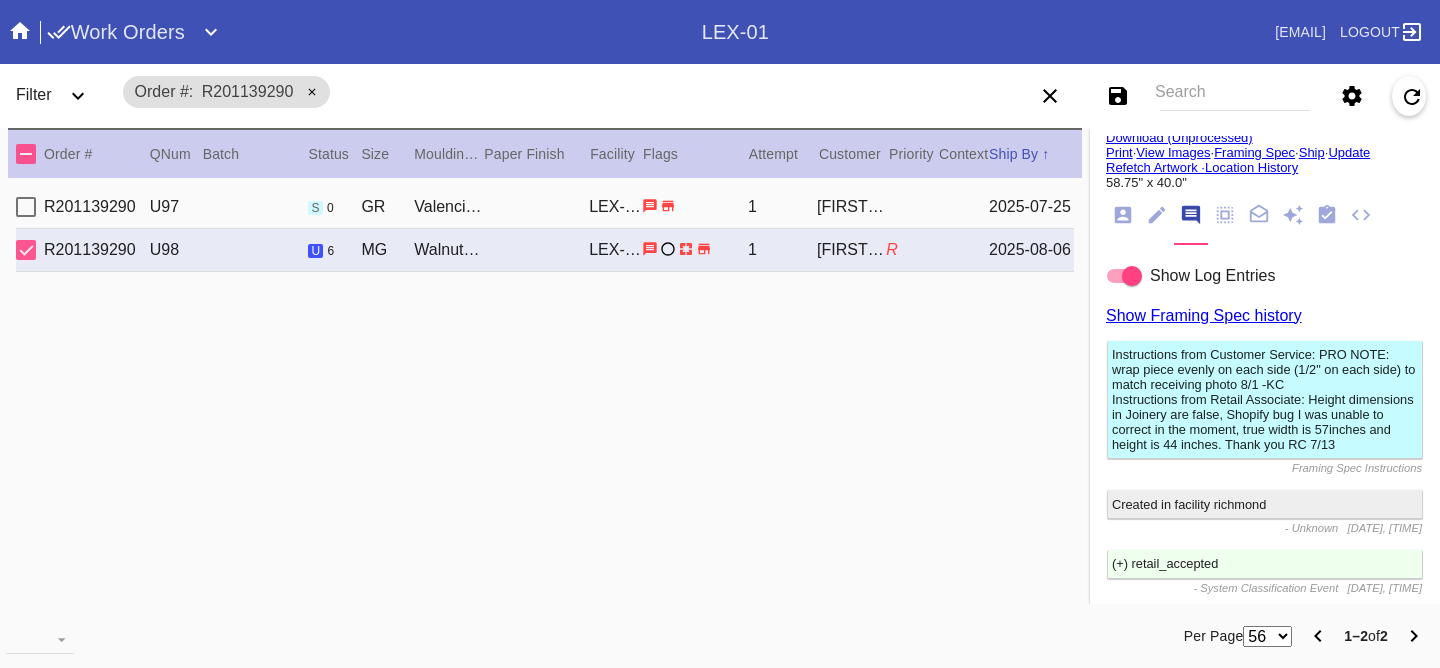 scroll, scrollTop: 0, scrollLeft: 0, axis: both 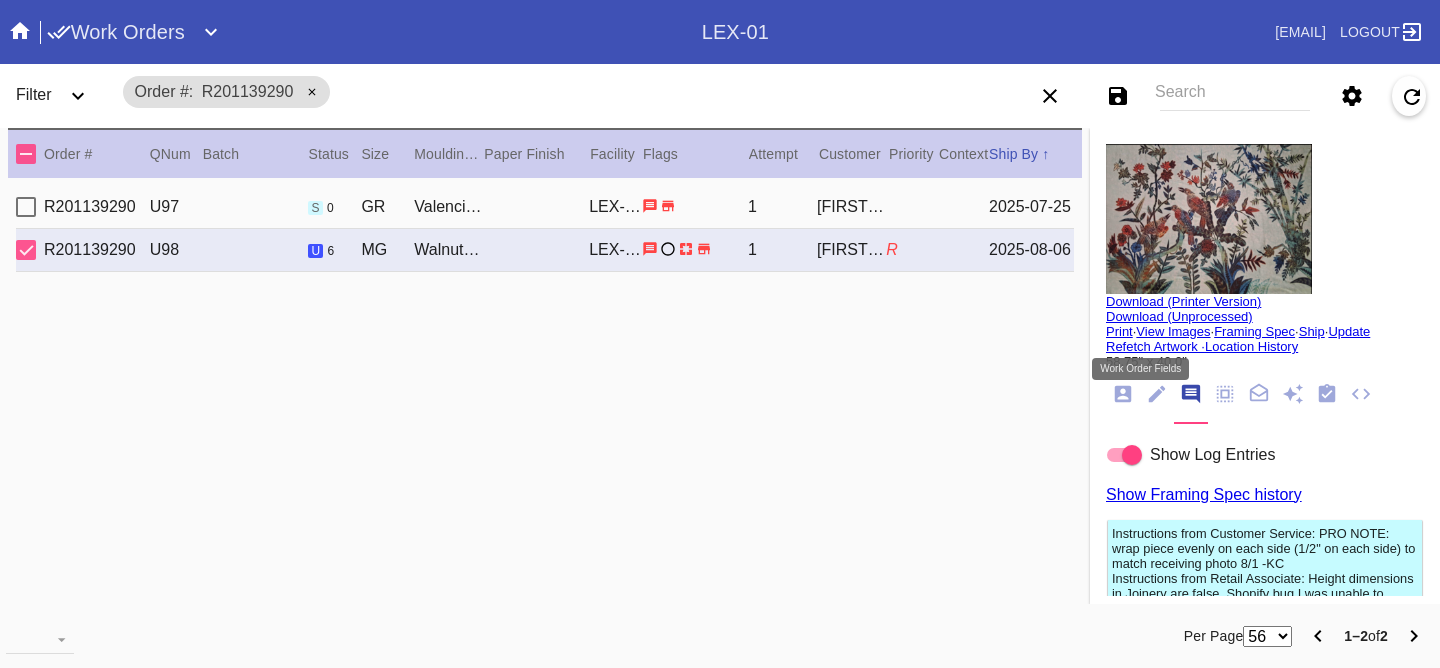 click 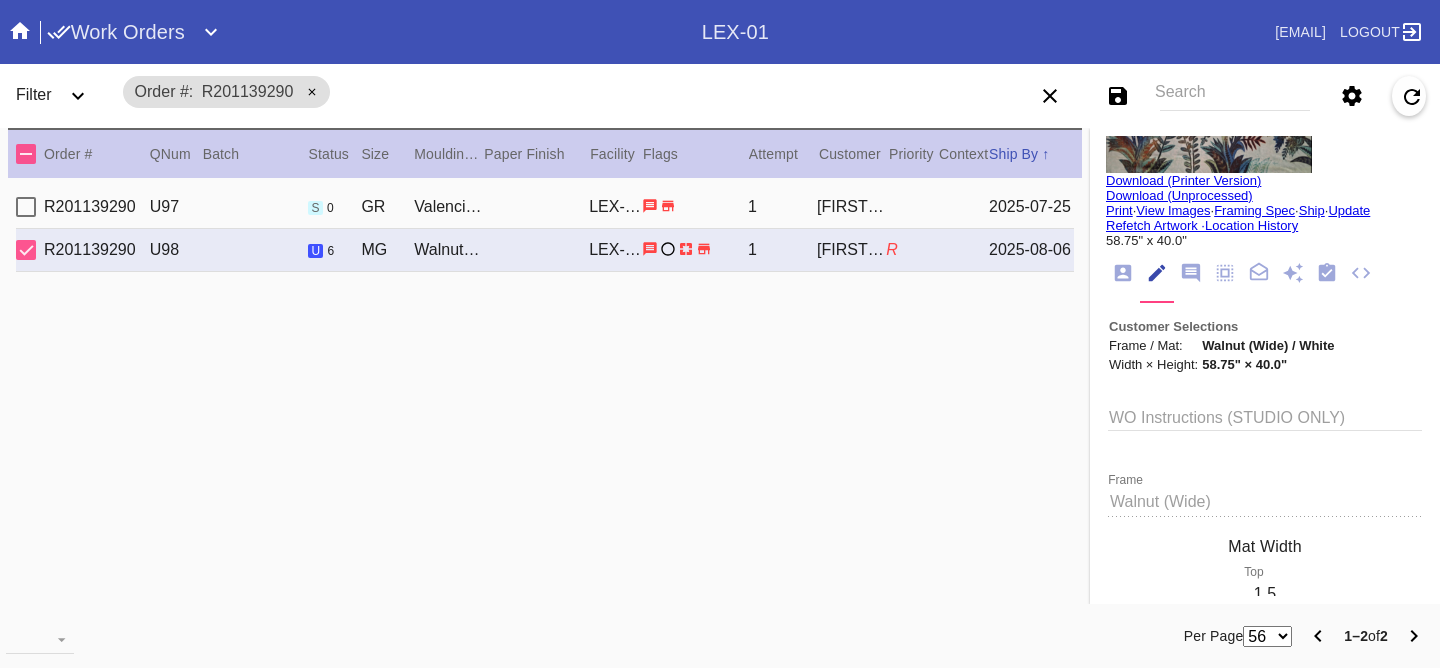 scroll, scrollTop: 0, scrollLeft: 0, axis: both 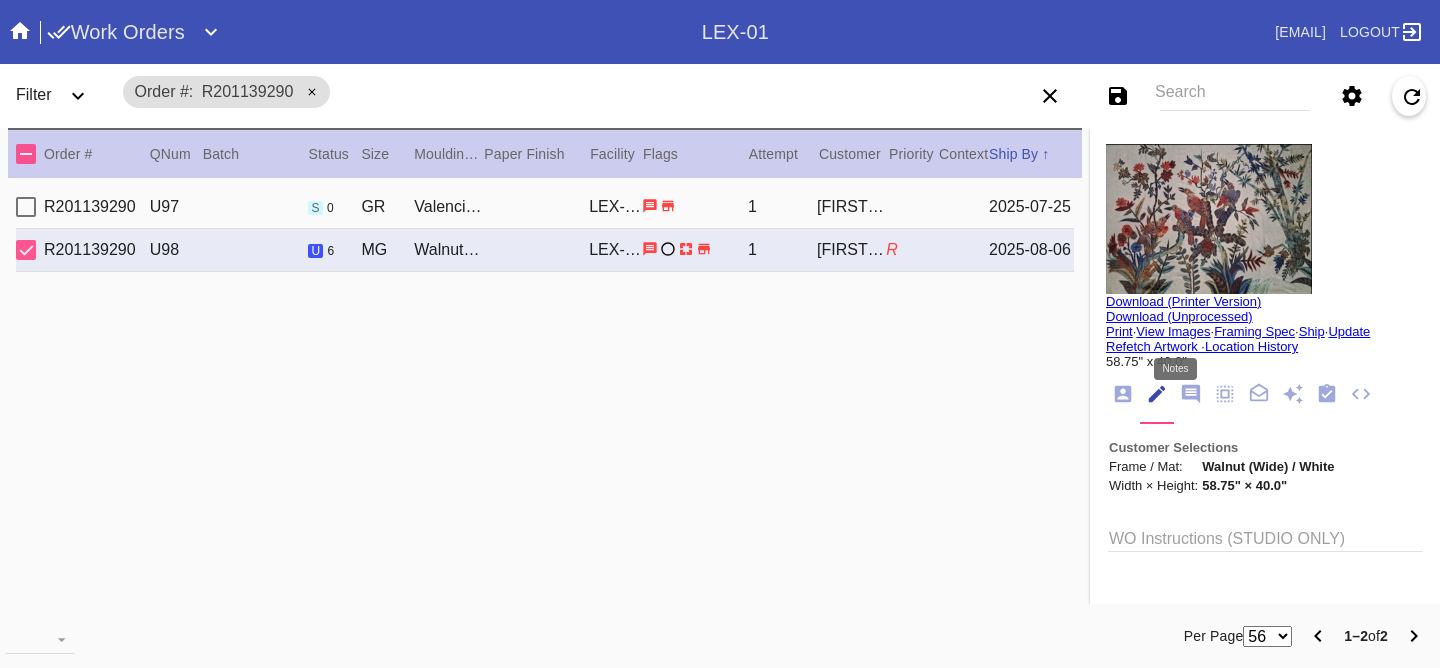 click 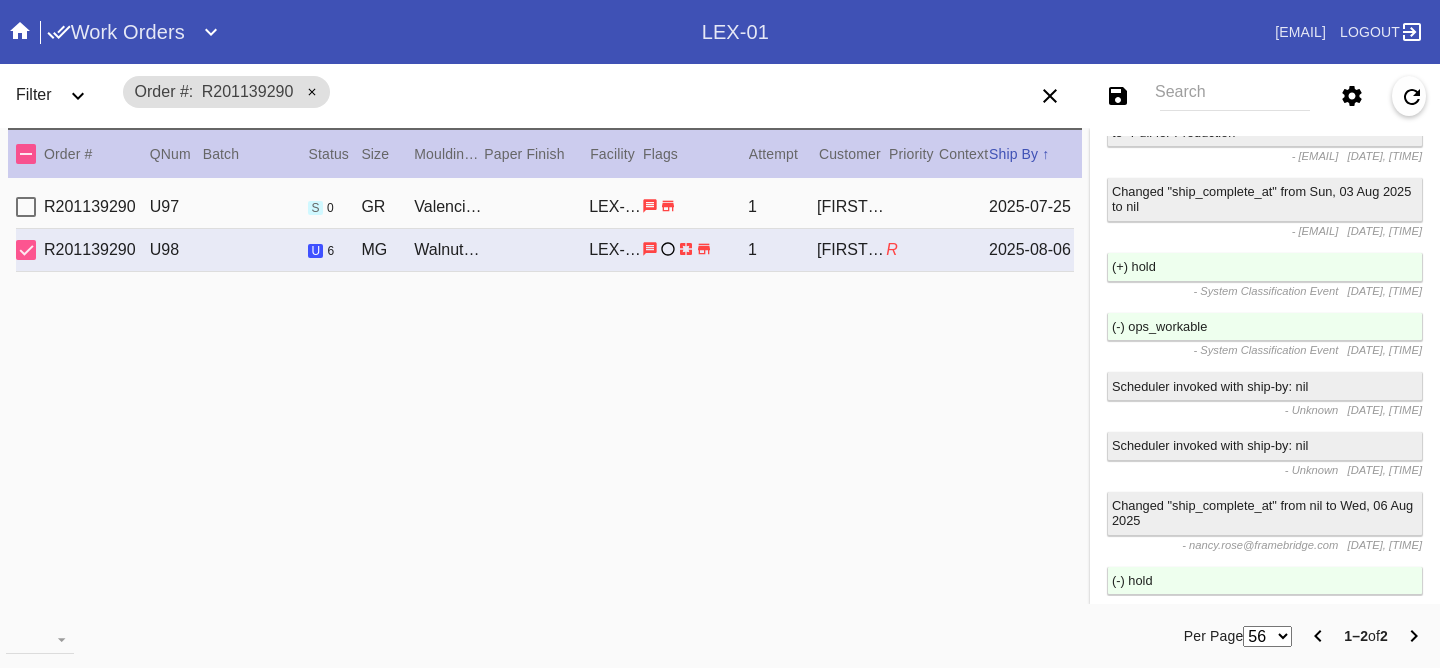scroll, scrollTop: 5261, scrollLeft: 0, axis: vertical 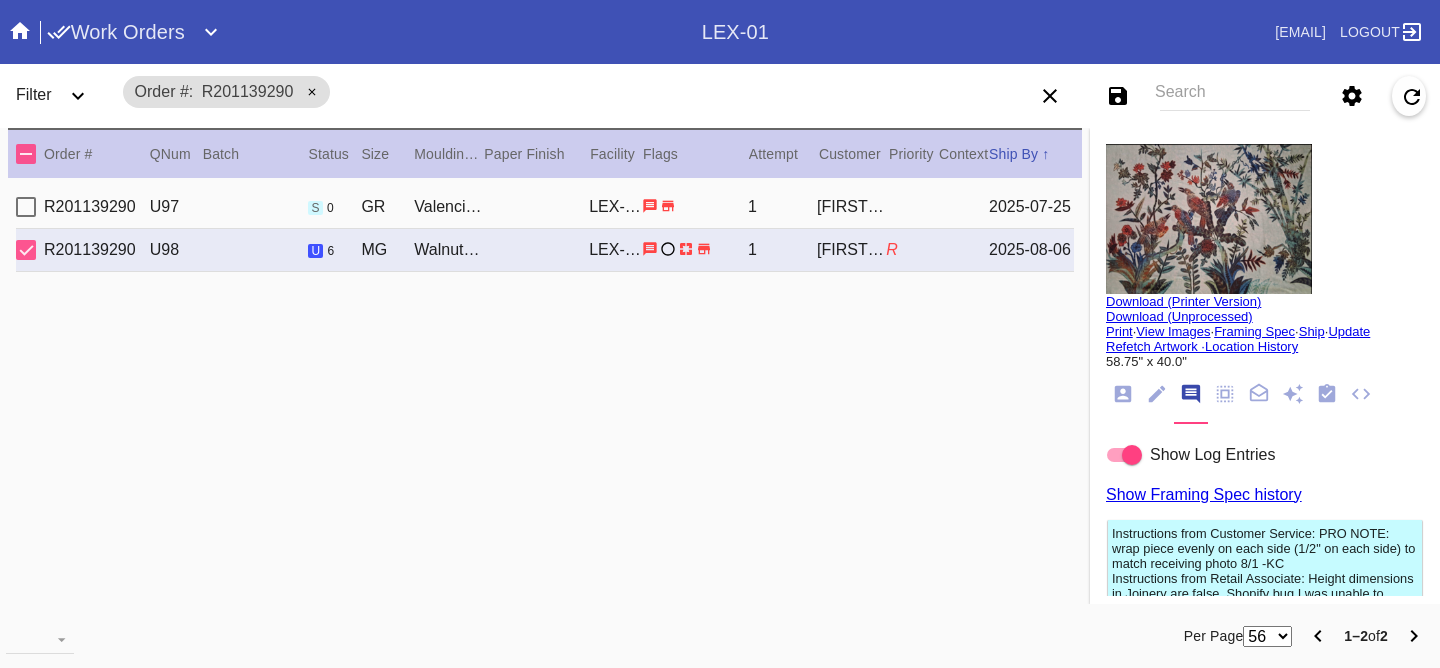 drag, startPoint x: 1117, startPoint y: 400, endPoint x: 1134, endPoint y: 405, distance: 17.720045 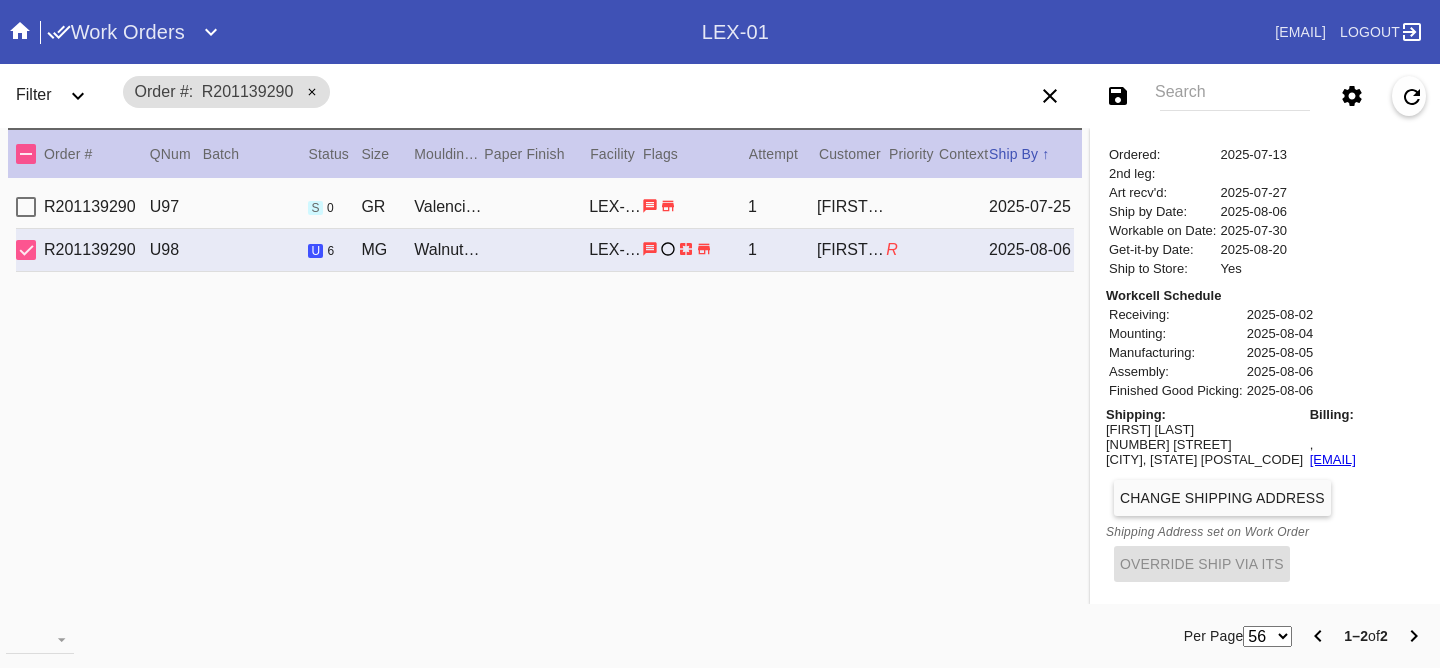 scroll, scrollTop: 908, scrollLeft: 0, axis: vertical 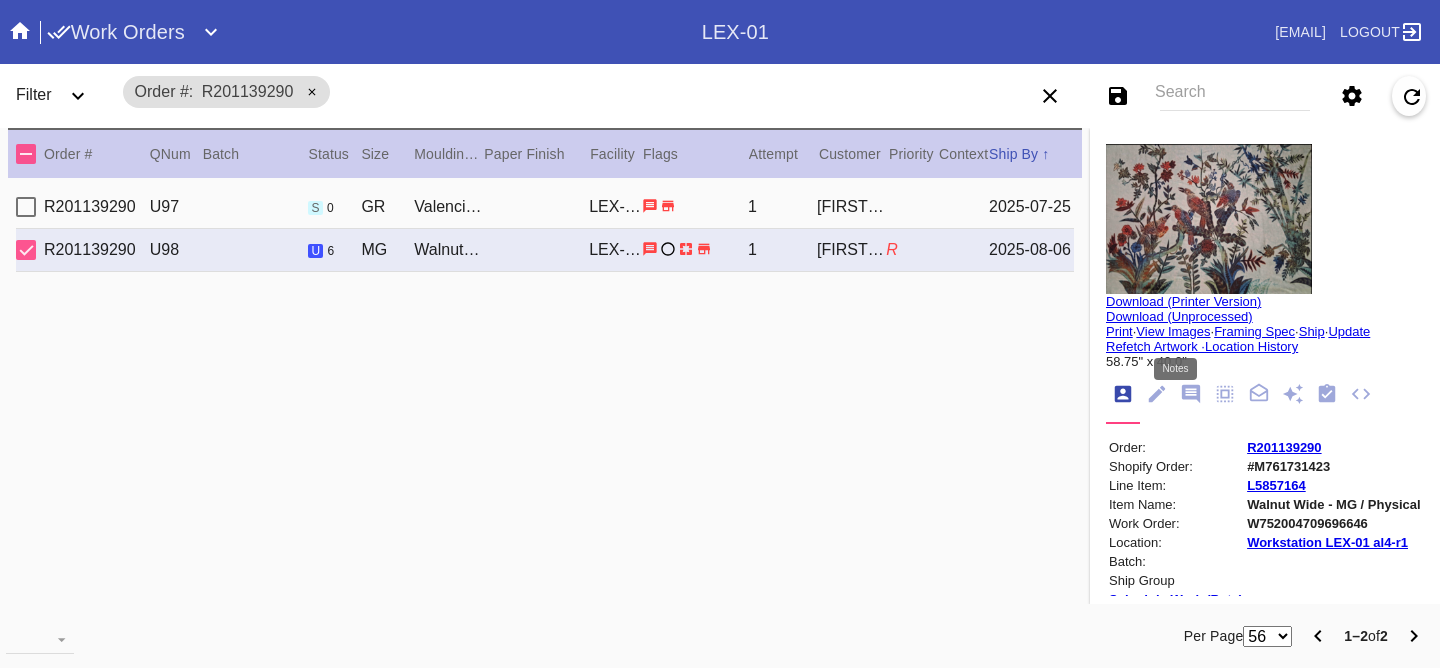 click 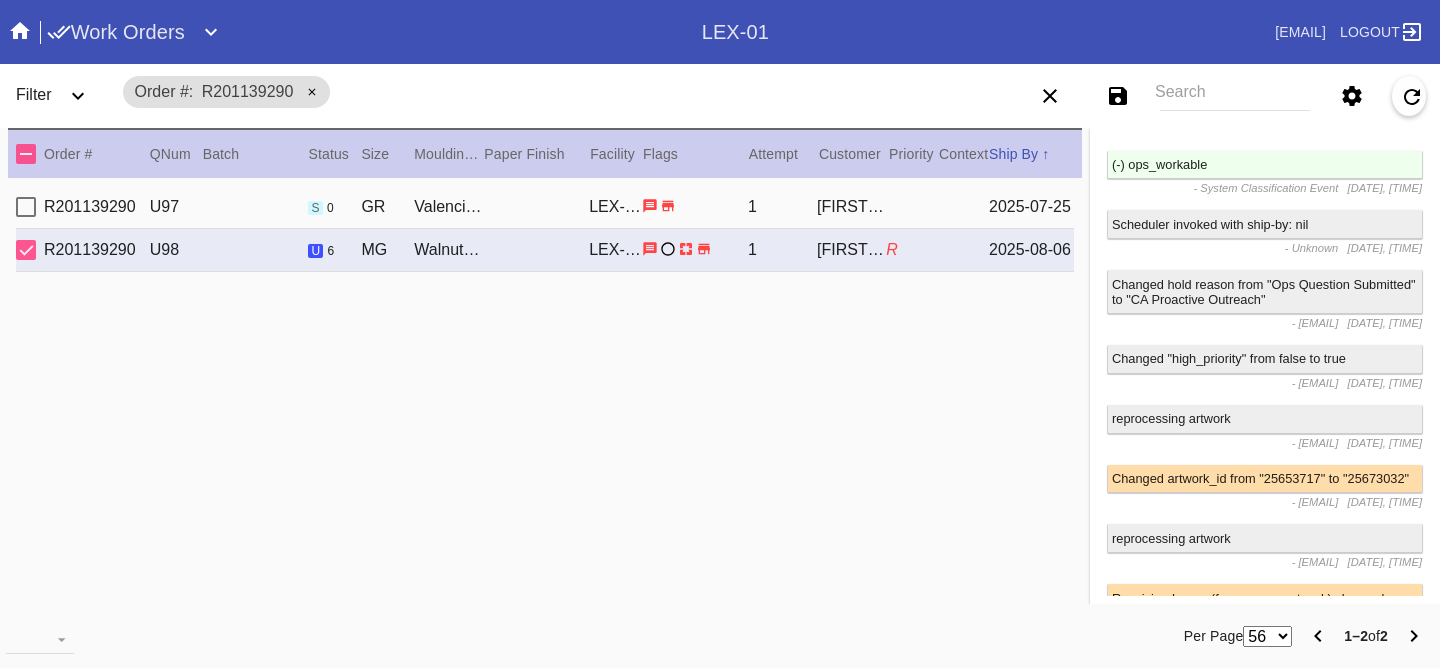 scroll, scrollTop: 6009, scrollLeft: 0, axis: vertical 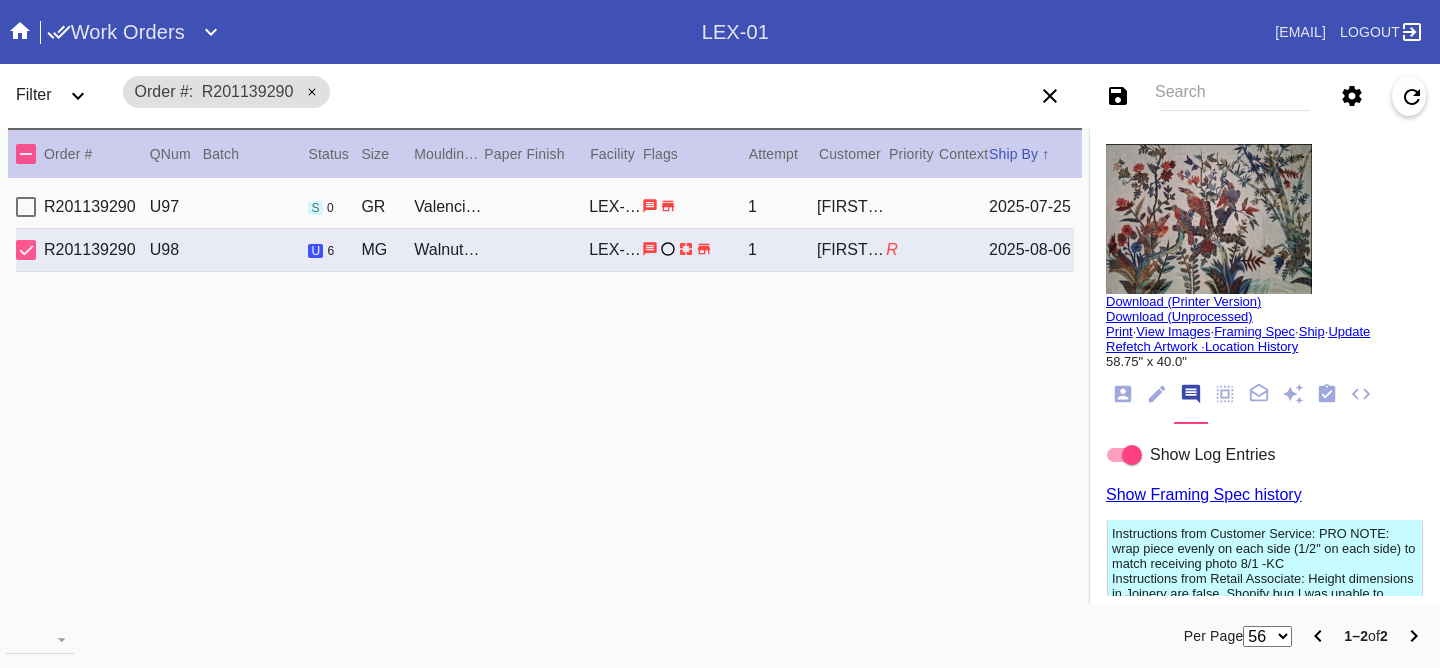 click 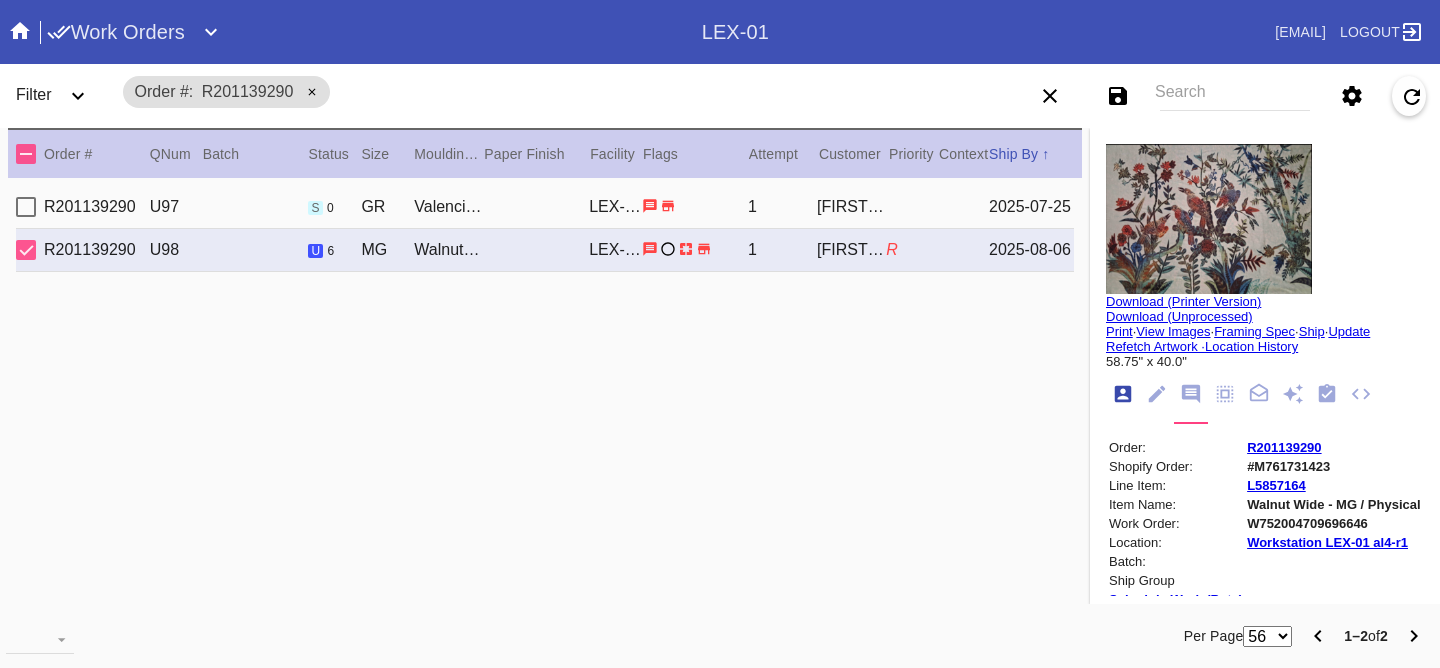 scroll, scrollTop: 24, scrollLeft: 0, axis: vertical 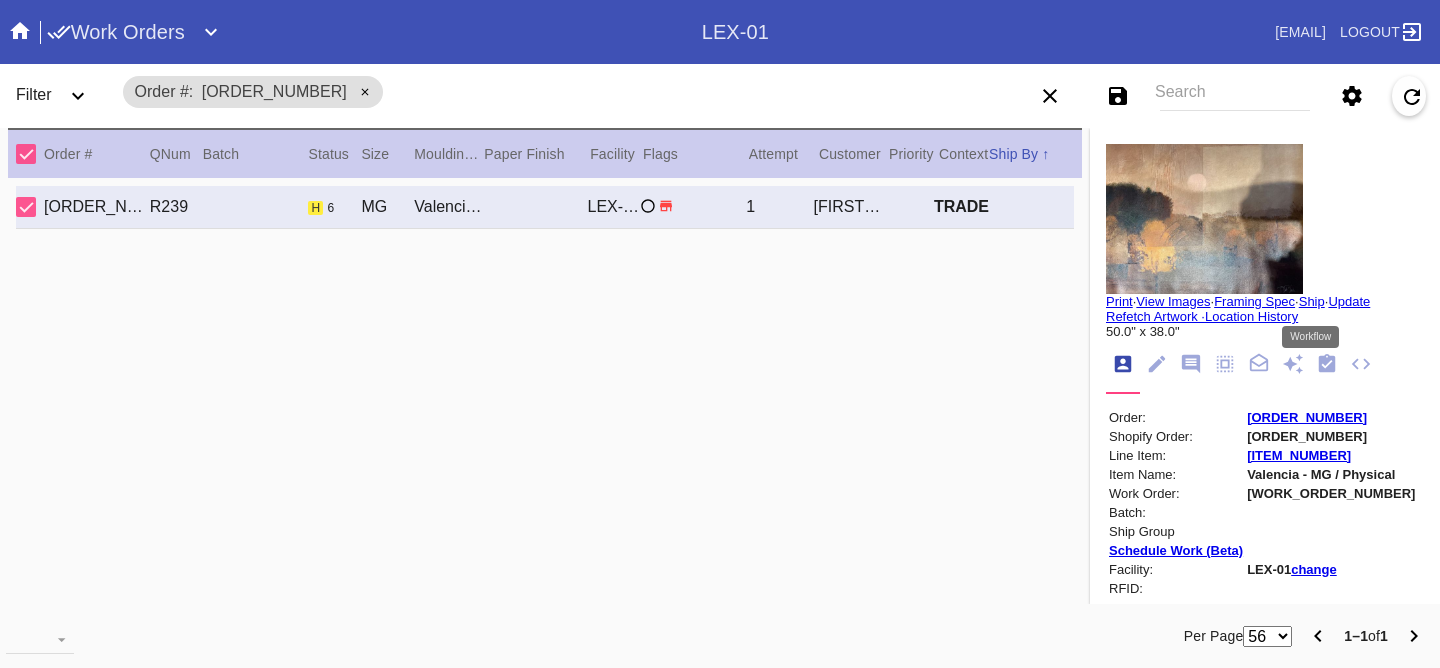 drag, startPoint x: 1308, startPoint y: 360, endPoint x: 1309, endPoint y: 402, distance: 42.0119 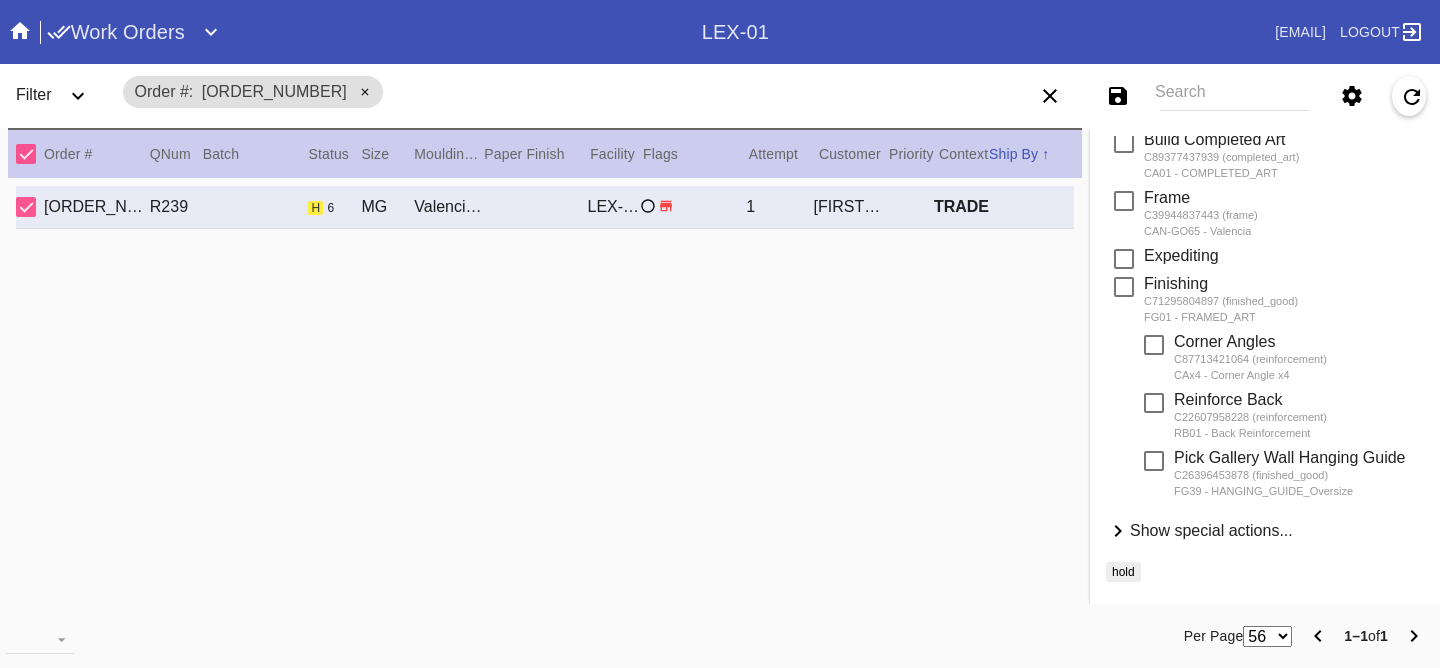 click on "Show special actions..." at bounding box center (1211, 530) 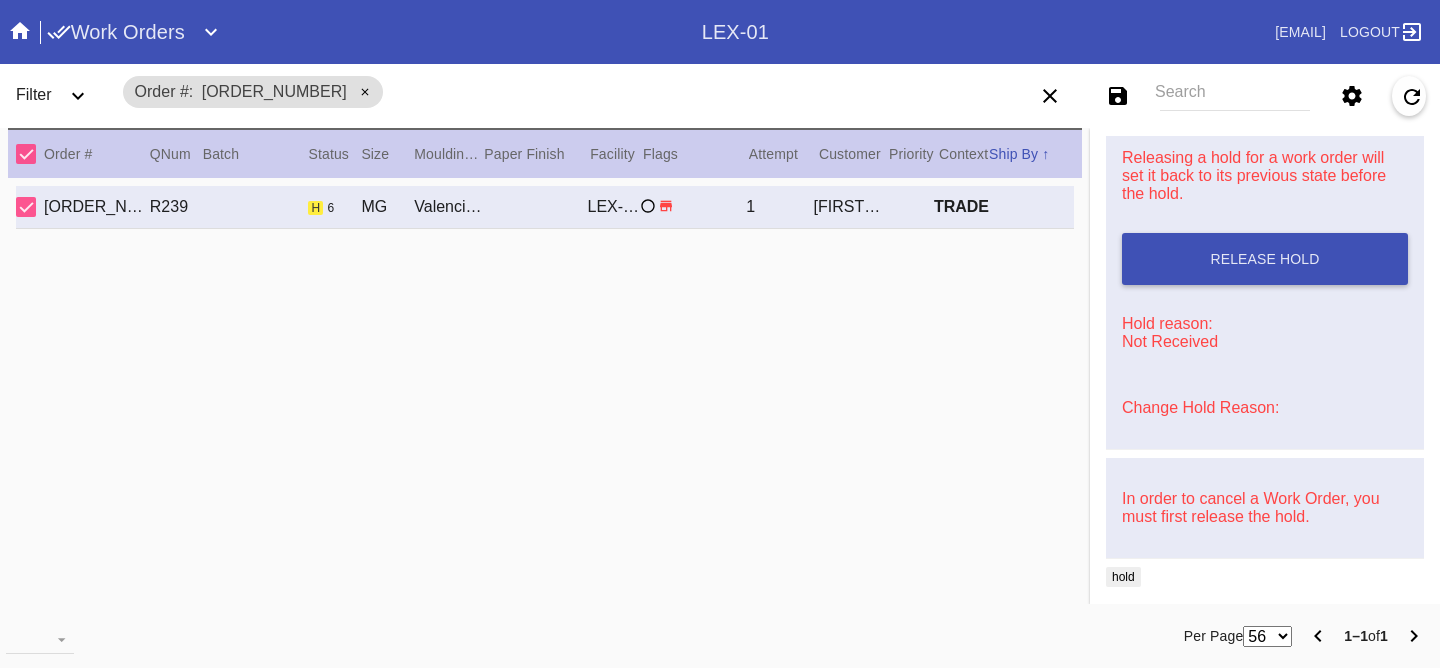 scroll, scrollTop: 821, scrollLeft: 0, axis: vertical 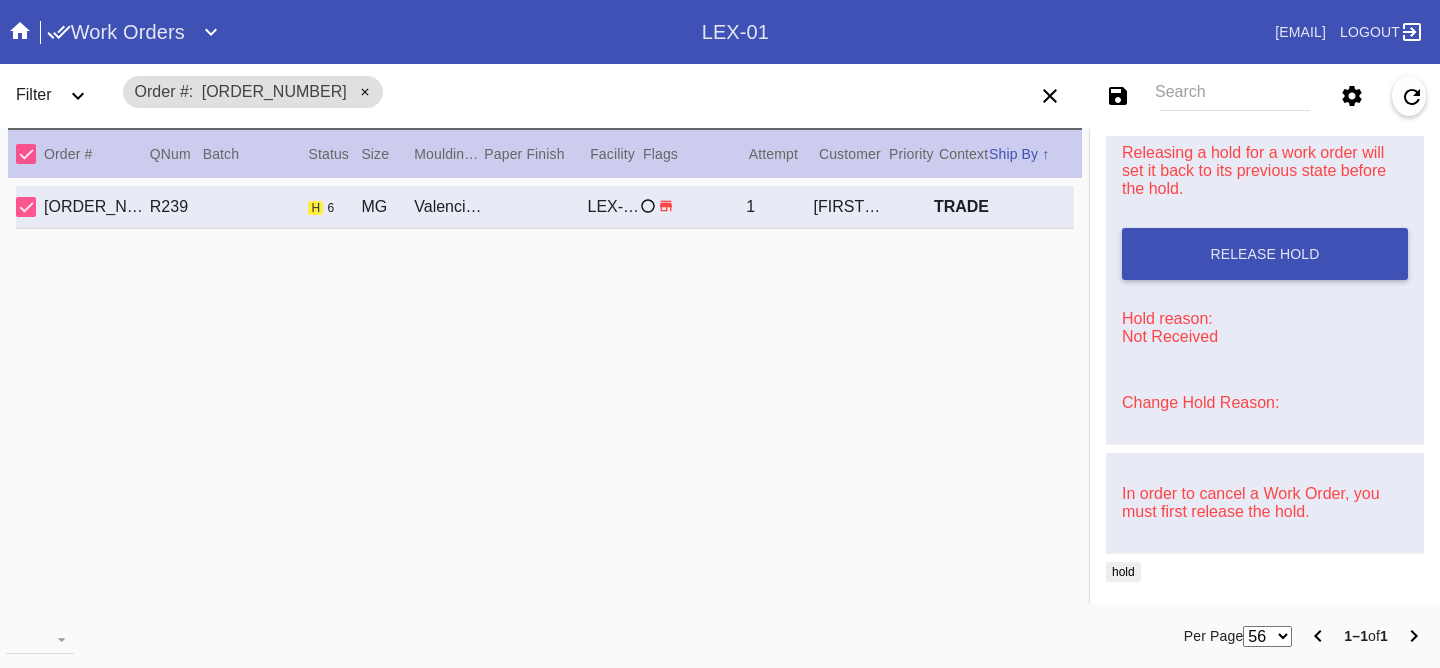 click on "Change Hold Reason:" at bounding box center [1265, 403] 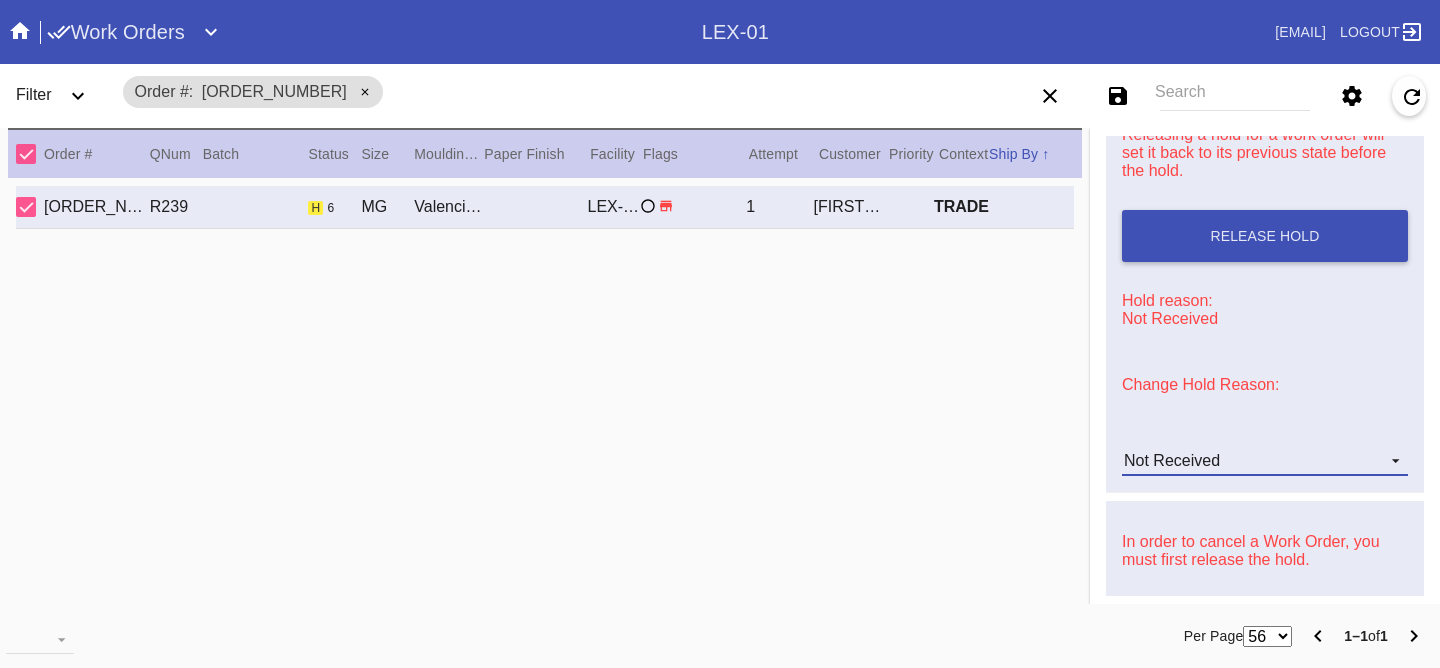 click on "Not Received" at bounding box center [1172, 460] 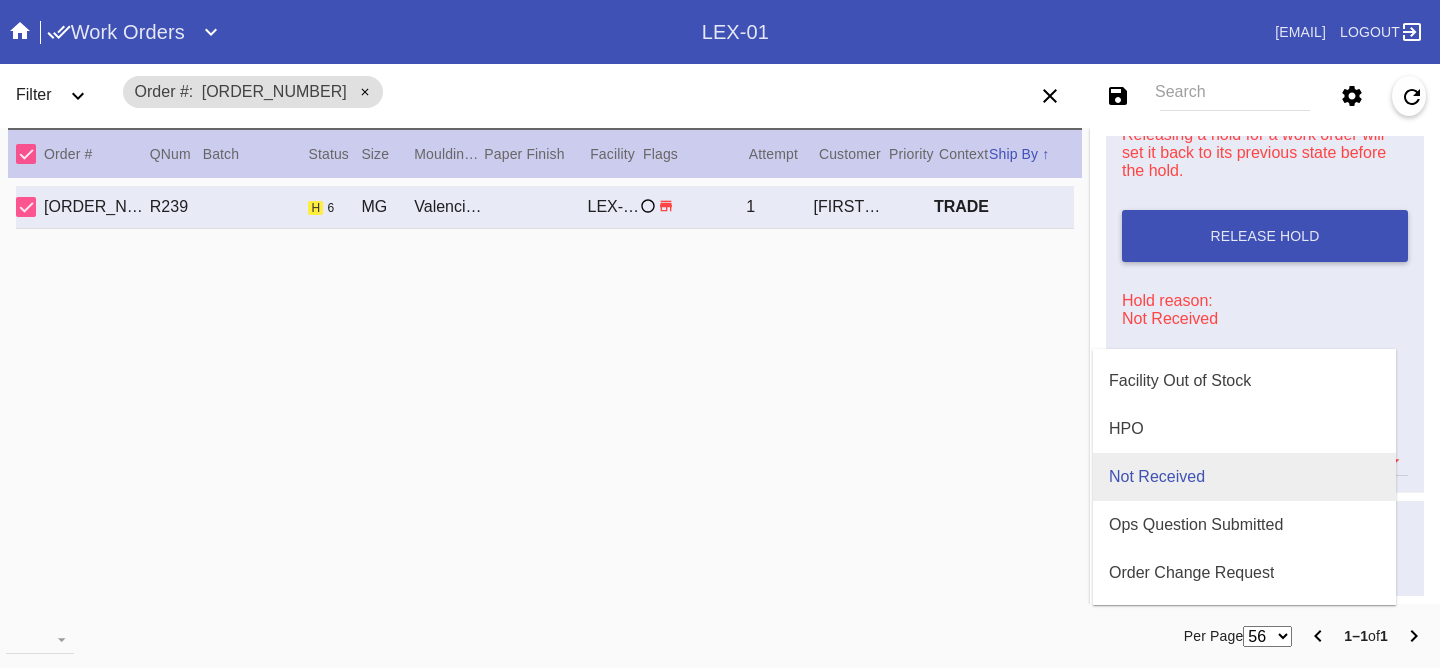 scroll, scrollTop: 568, scrollLeft: 0, axis: vertical 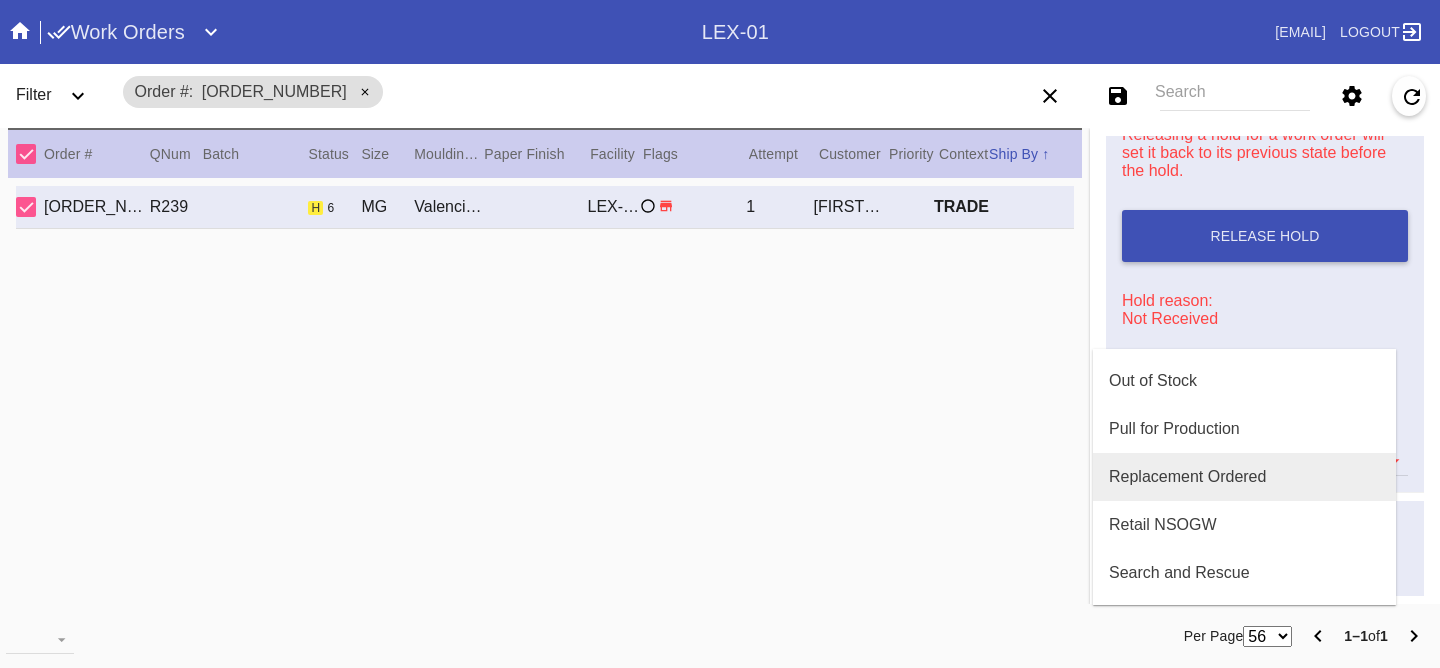 click on "Replacement Ordered" at bounding box center [1187, 477] 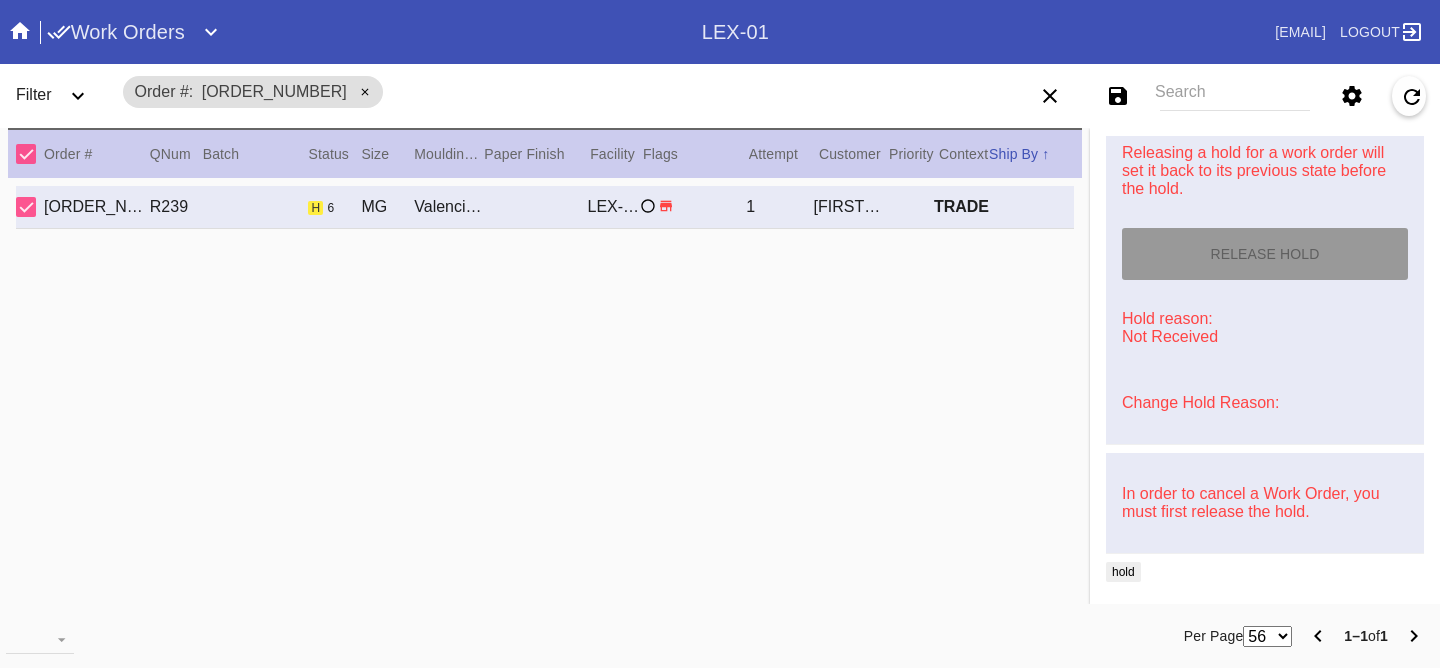 type on "7/31/2025" 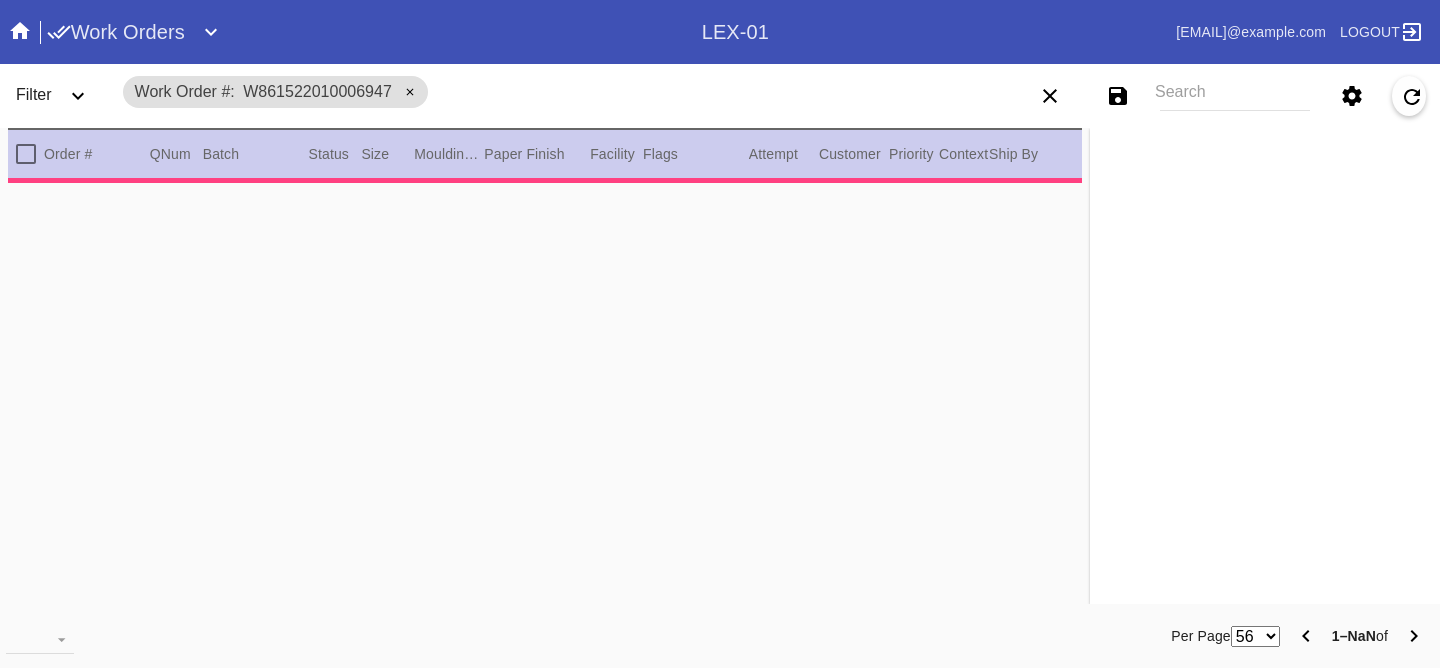 scroll, scrollTop: 0, scrollLeft: 0, axis: both 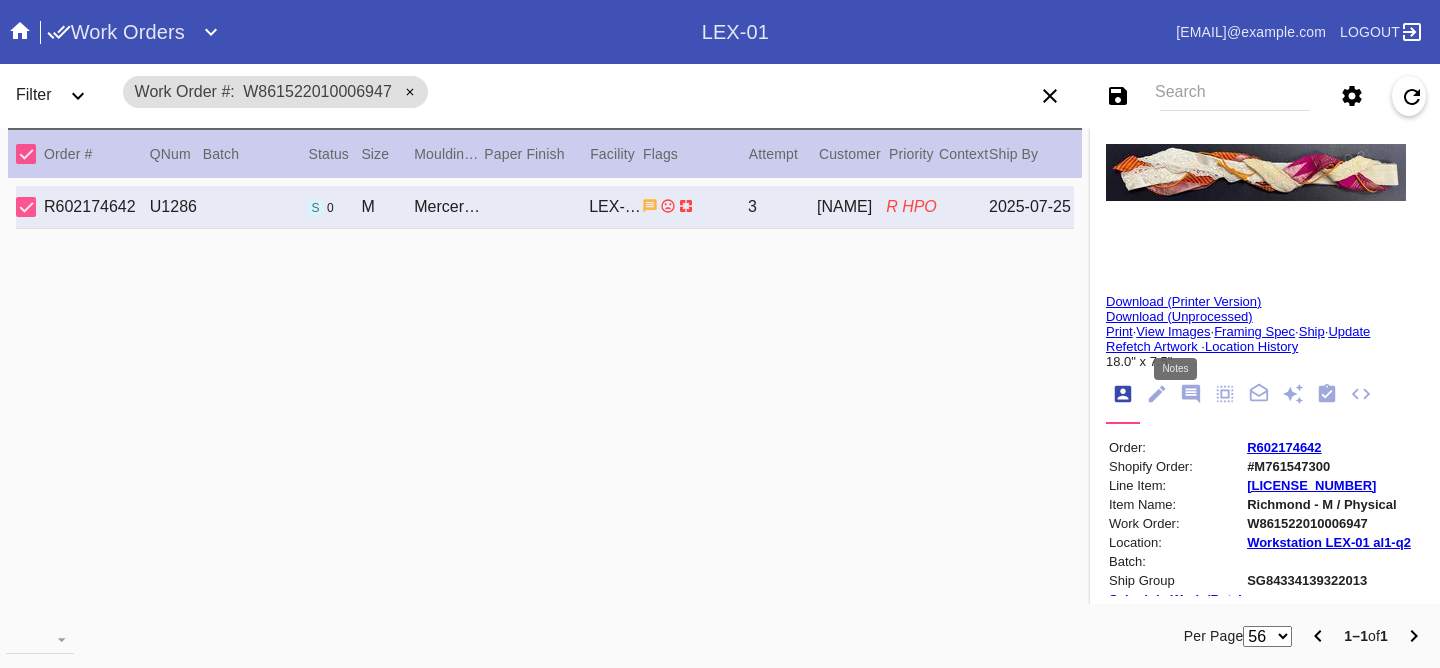 click 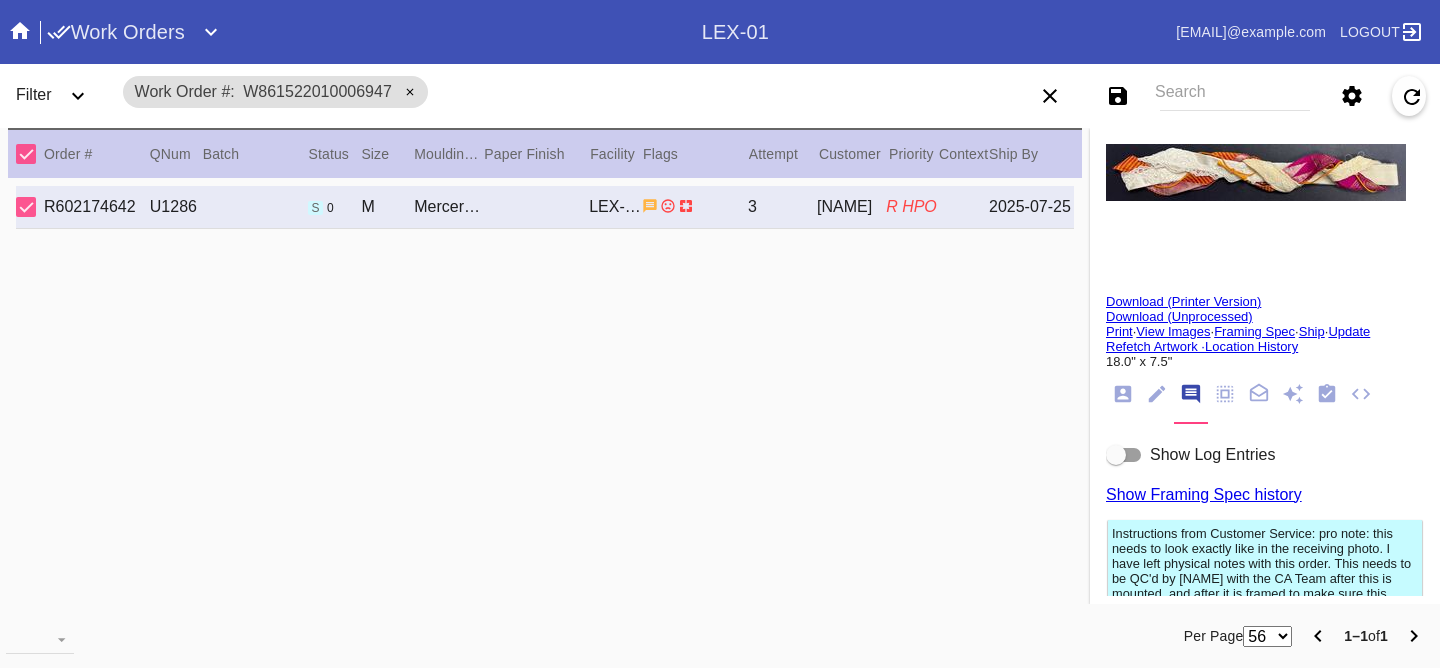 click on "Show Log Entries
Show Framing Spec history
Instructions from Customer Service: pro note: this needs to look exactly like in the receiving photo. I have left physical notes with this order. This needs to be QC'd by Hannah Shavers with the CA Team after this is mounted, and after it is framed to make sure this looks perfect. Incredibly particular customer. If this doesn't look exact, this will be a 4th time return. Please reach out to CA team if you need anything. HS 7.8
Instructions from Retail Associate: IMPORTANT: REMOUNT on a new black linen mat. We arranged it in person so the photo in the return info is exactly what she wants. I took steps to keep its arrangement by leaving it on its original mat and sealing it in plastic. The old mat and the plastic are to be removed and discarded.
Framing Spec Instructions
***HPO****" at bounding box center (1265, 1161) 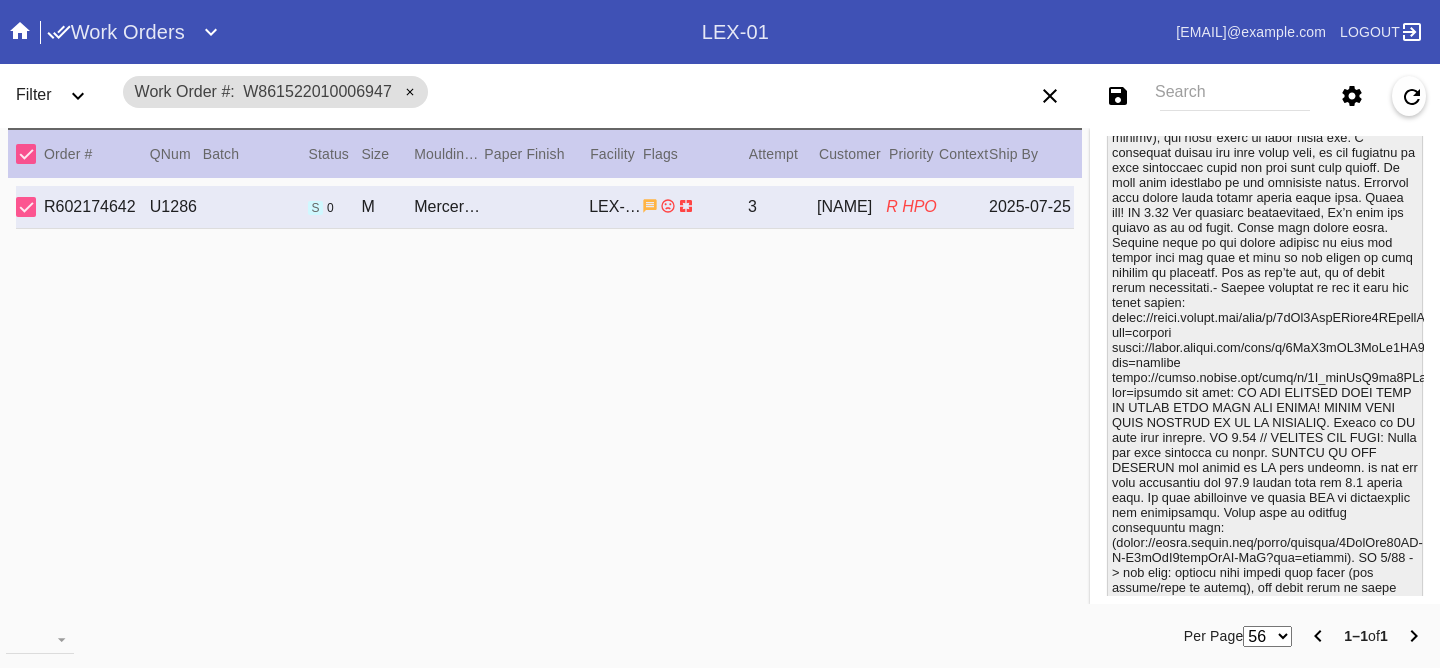 scroll, scrollTop: 14802, scrollLeft: 0, axis: vertical 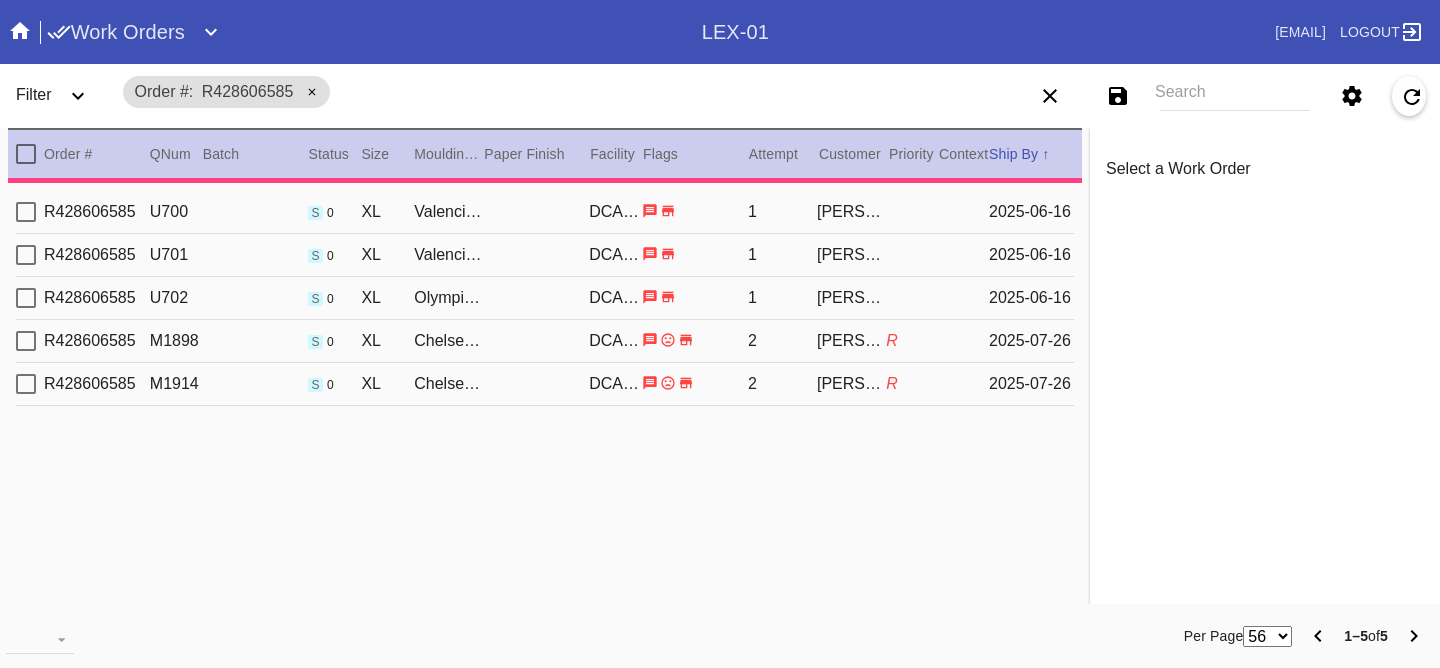 click on "R428606585 M1898 s   0 XL Chelsea / No Mat DCA-05 2 [PERSON]
R
[DATE]" at bounding box center [545, 341] 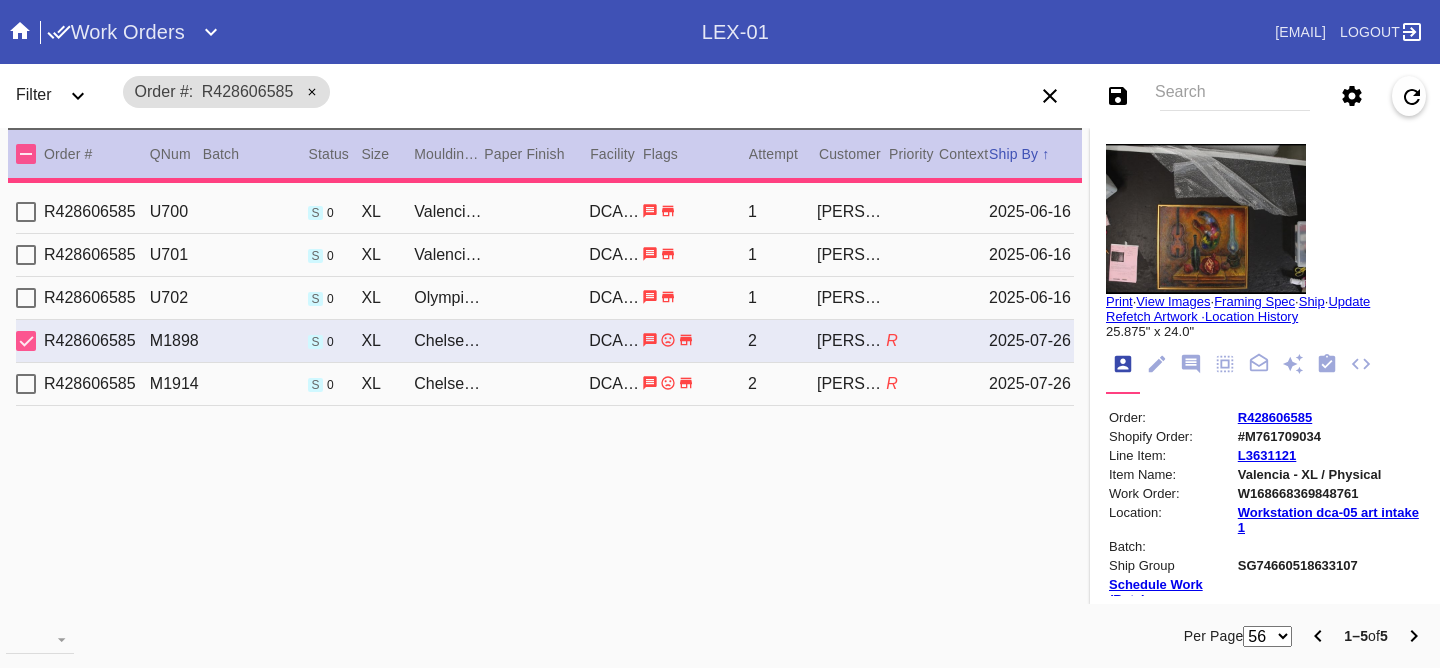 type 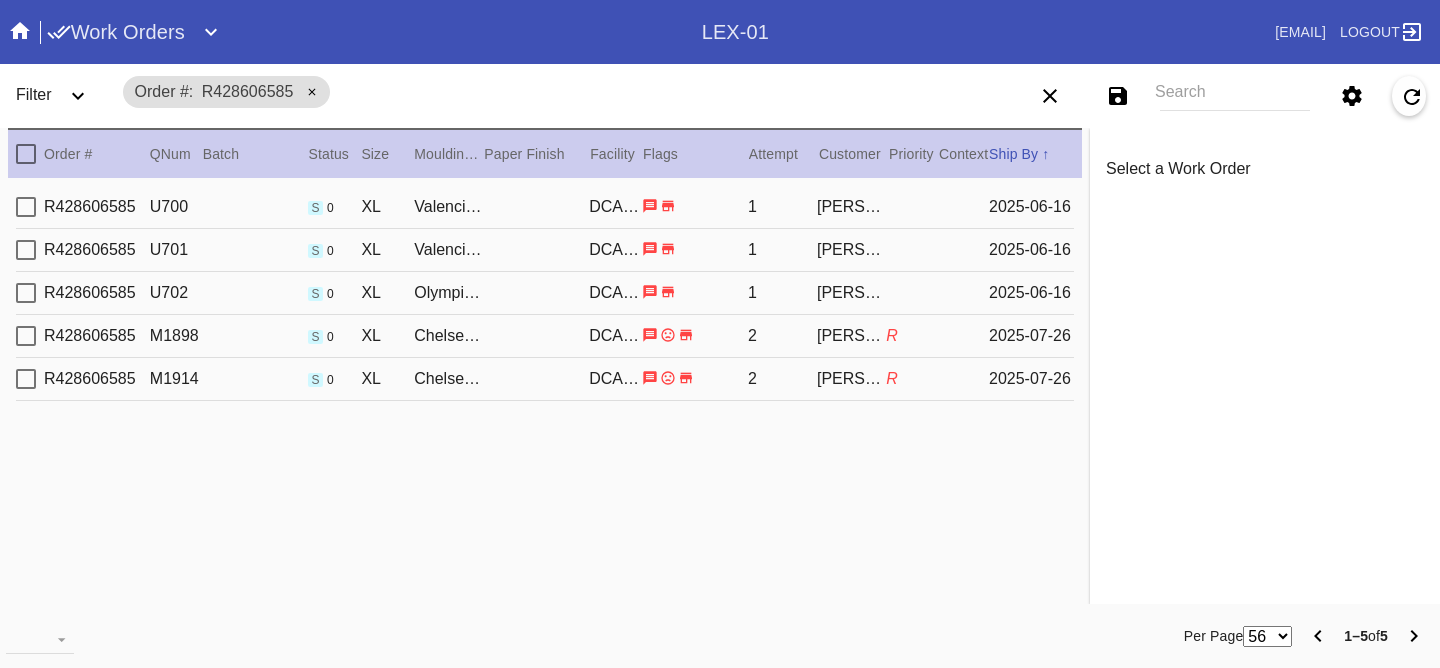 click on "R428606585 M1898 s   0 XL Chelsea / No Mat DCA-05 2 Anat Gilboa
R
2025-07-26" at bounding box center [545, 336] 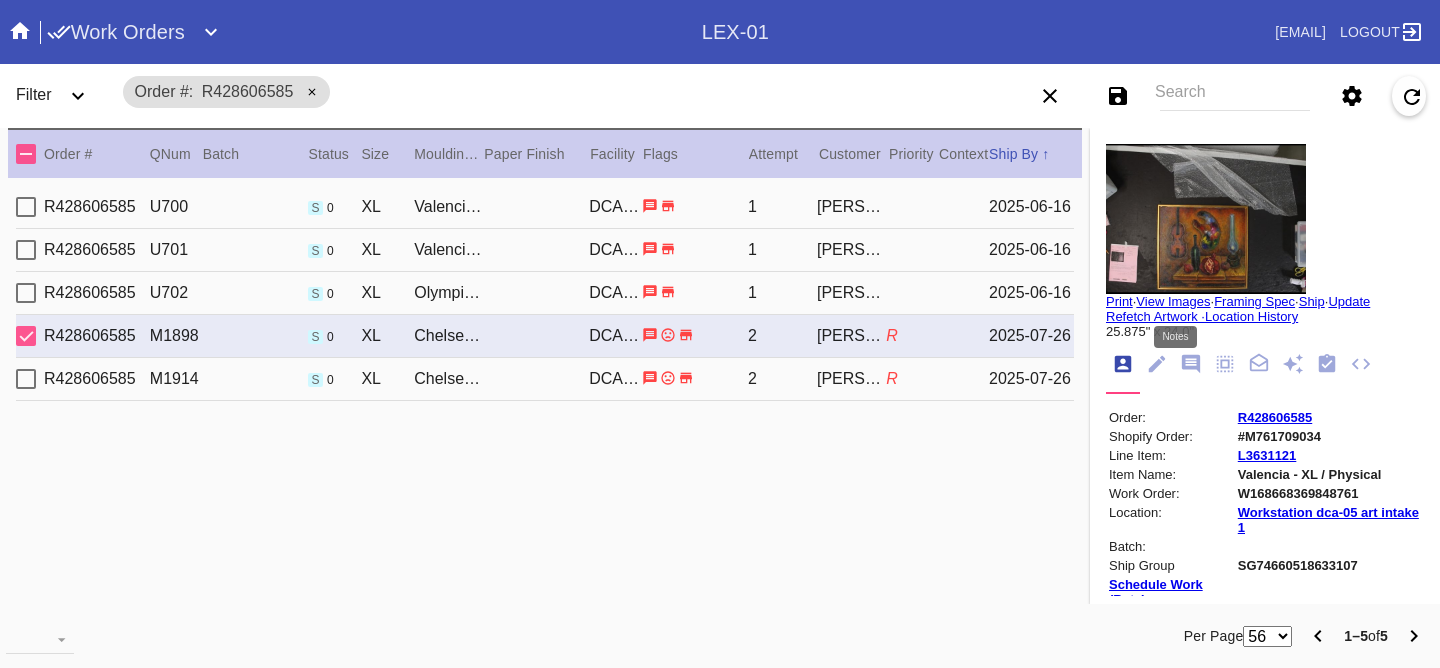 click 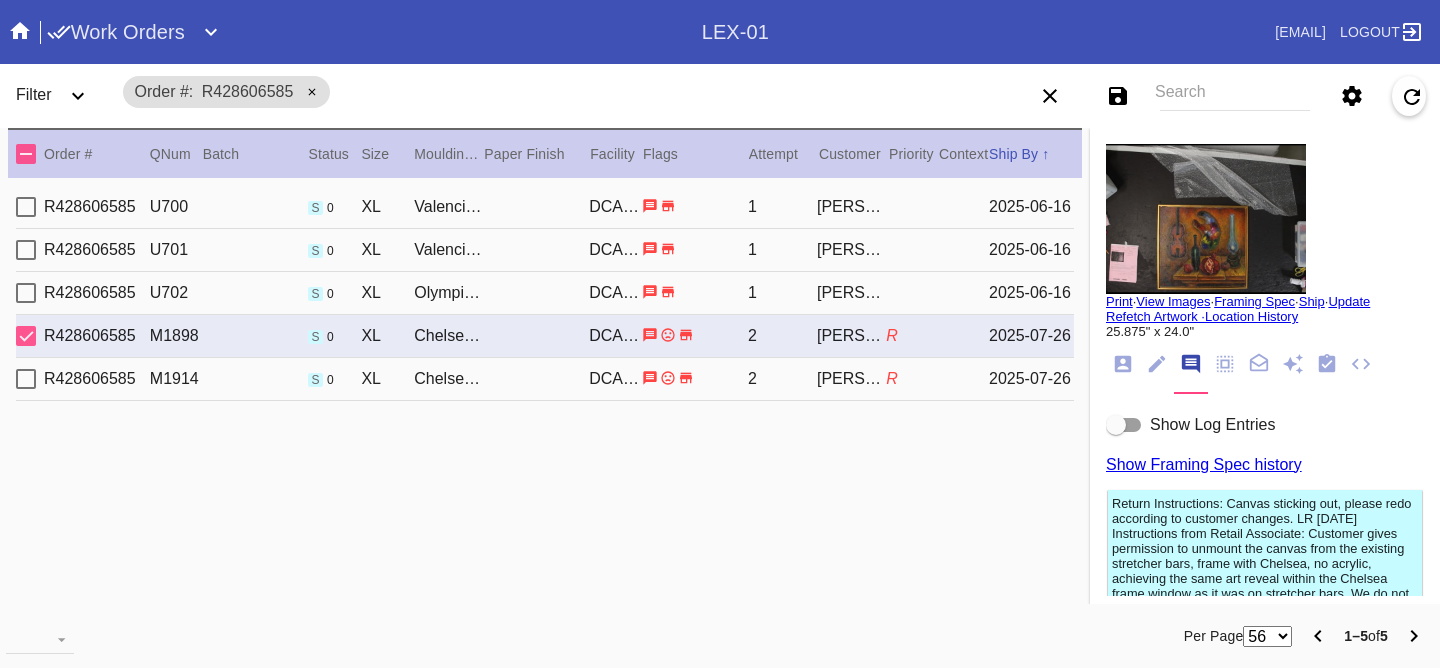 click on "Show Log Entries" at bounding box center (1212, 424) 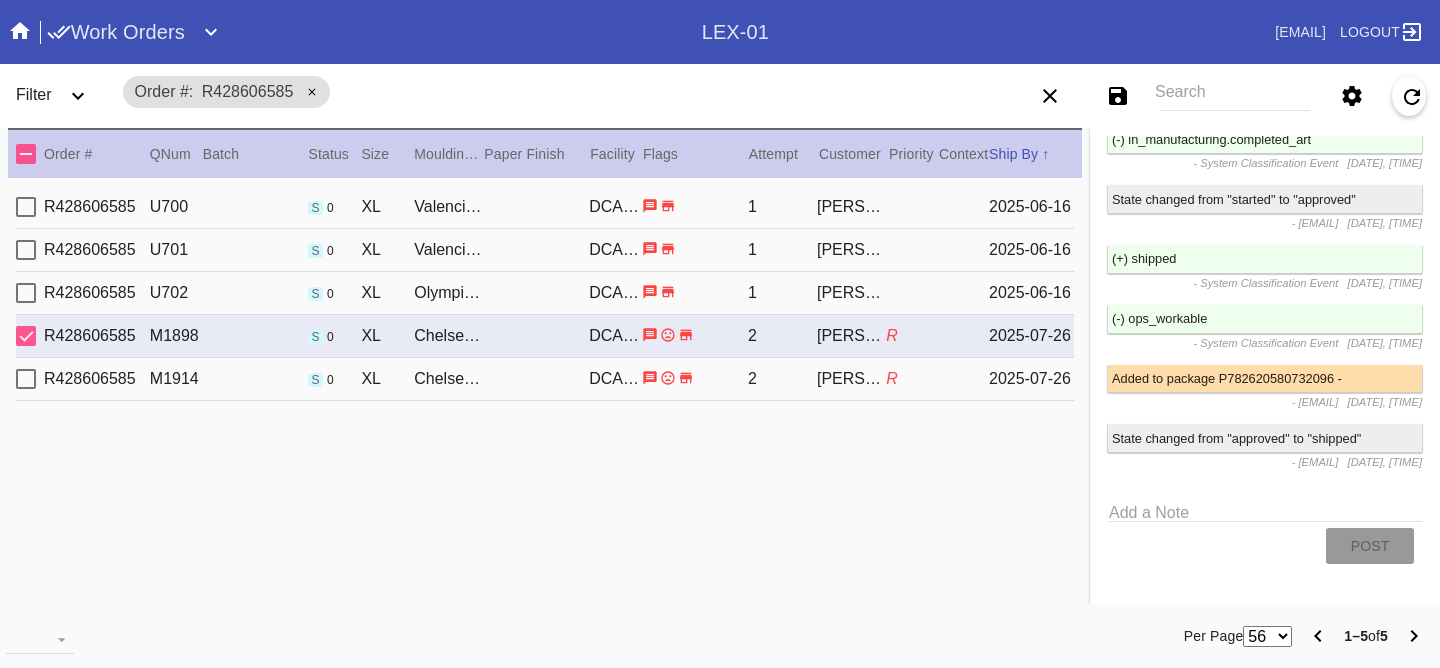 scroll, scrollTop: 5569, scrollLeft: 0, axis: vertical 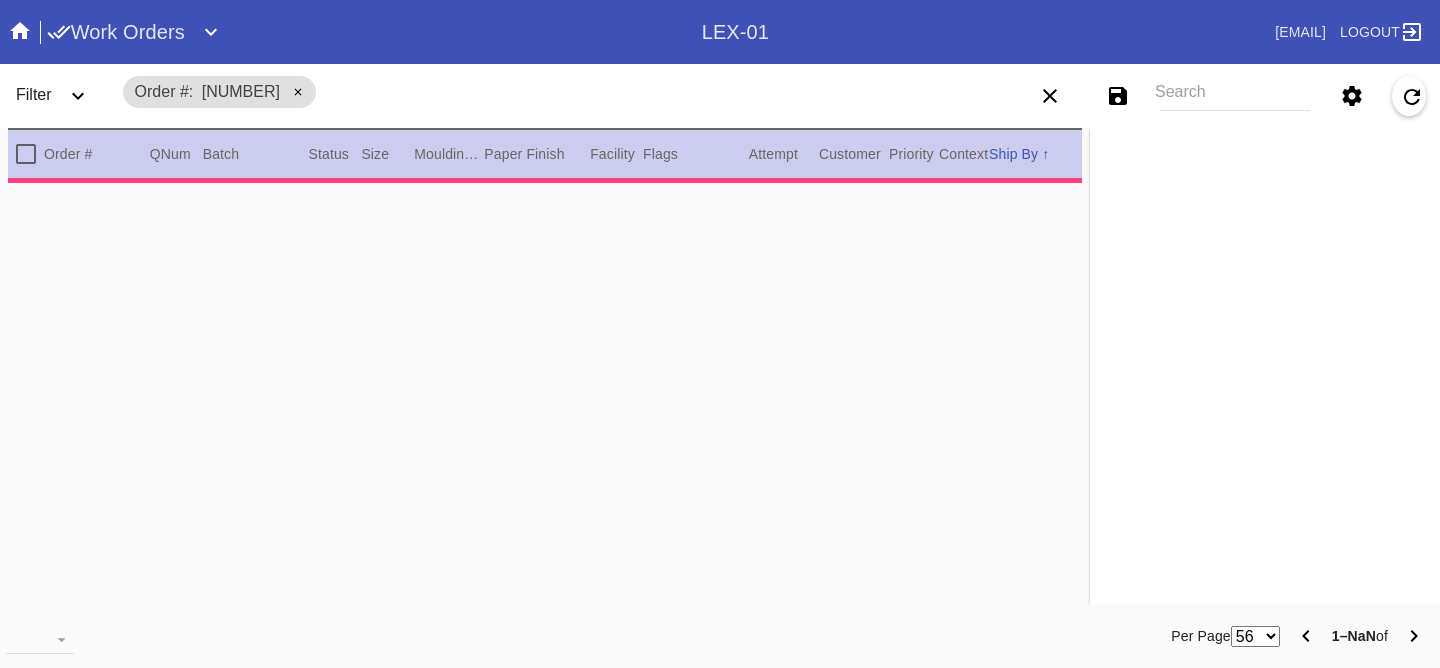 type on "2.0" 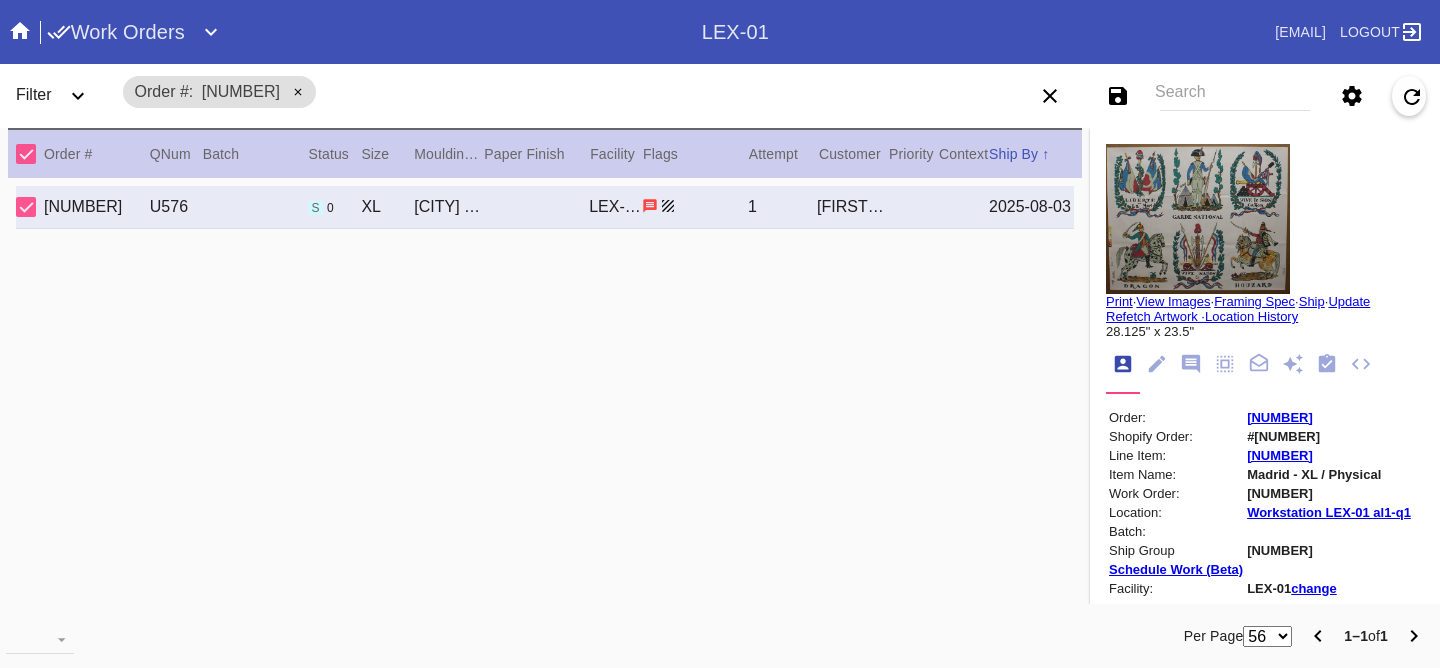 scroll, scrollTop: 0, scrollLeft: 0, axis: both 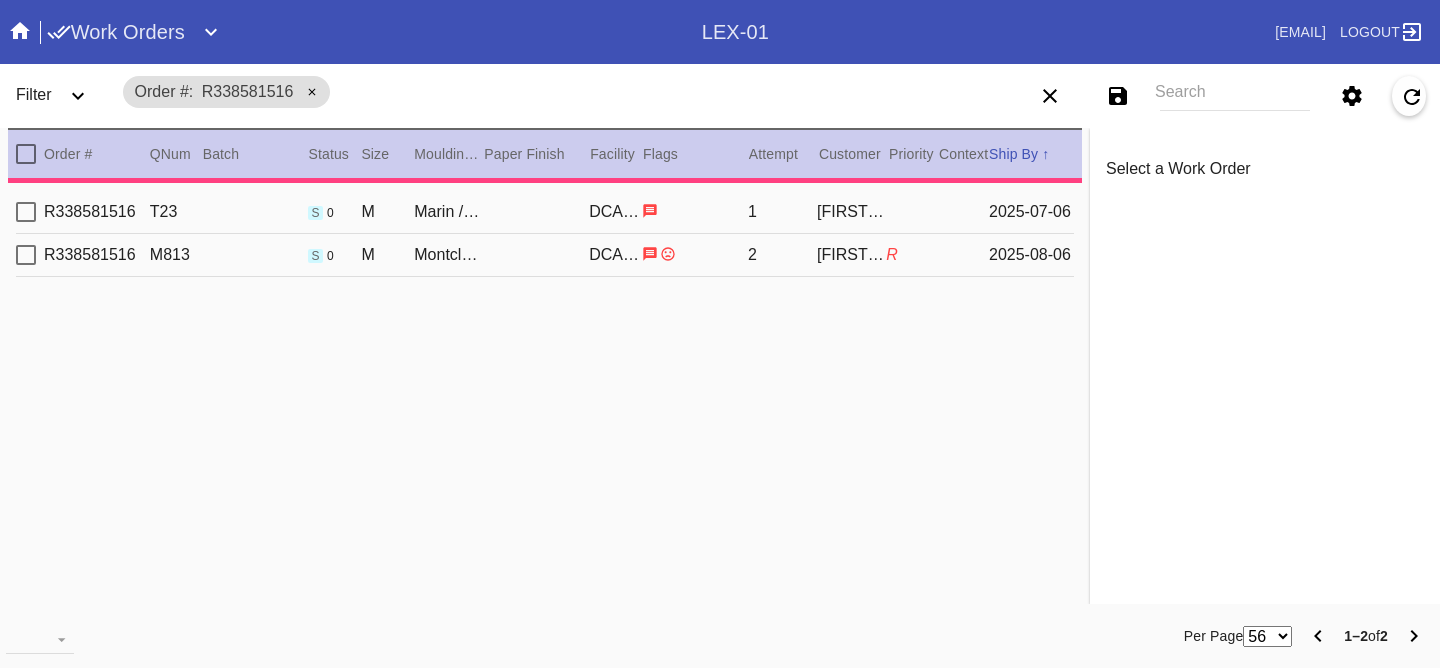 click on "R338581516 M813 s   0 M [CITY] / Cake DCA-05 2 [FIRST] [LAST]
R
[DATE]" at bounding box center (545, 255) 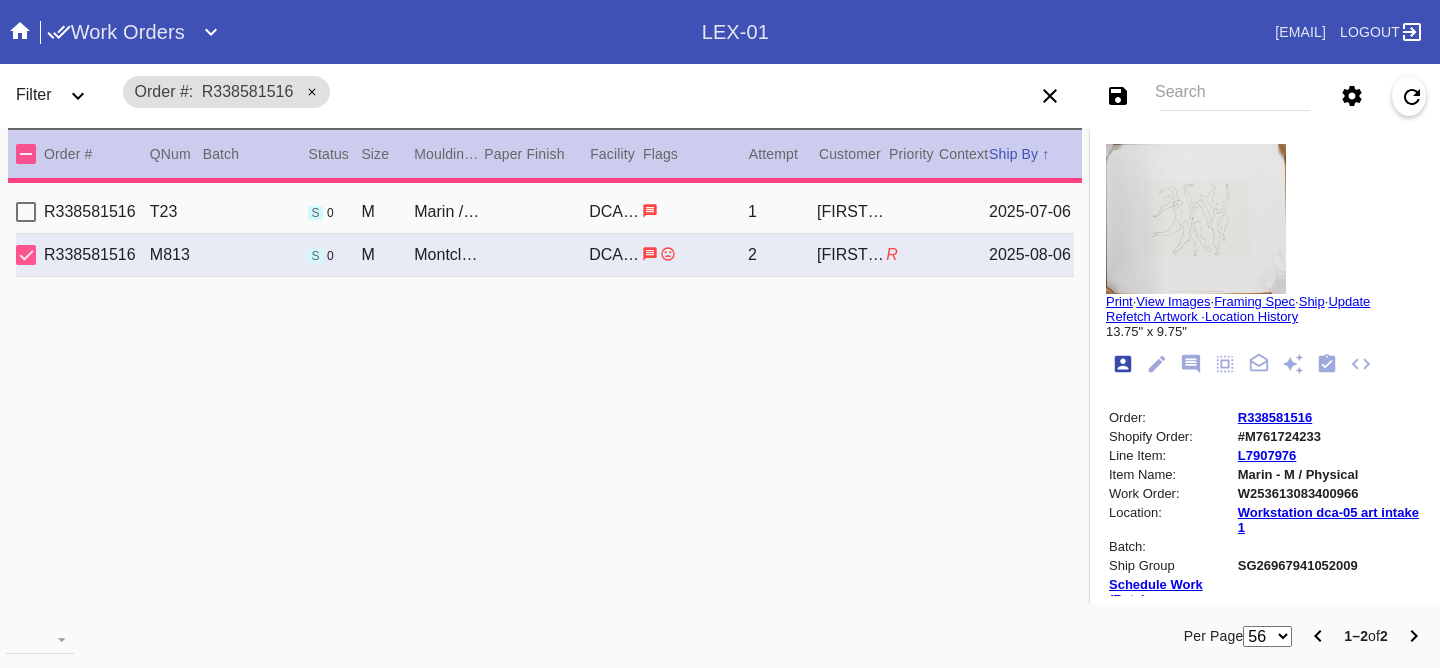 type 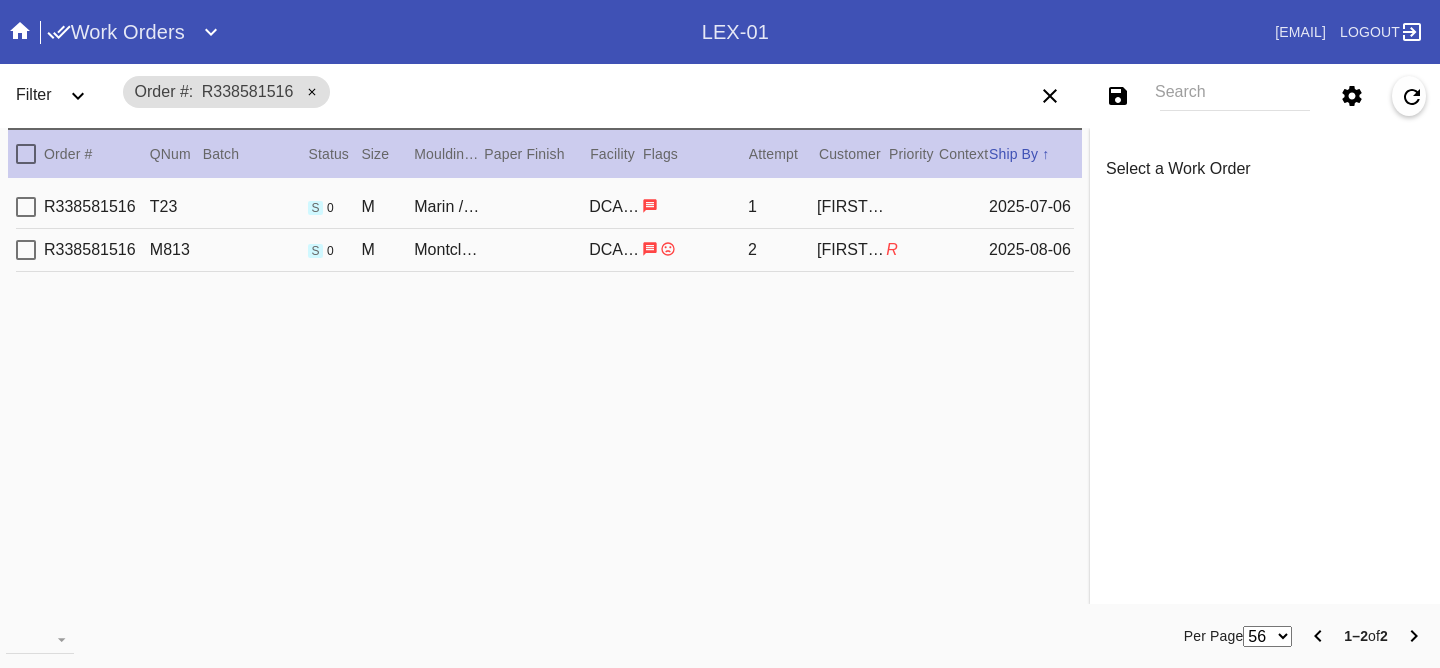 click on "R338581516 M813 s   0 M [CITY] / Cake DCA-05 2 [FIRST] [LAST]
R
[DATE]" at bounding box center [545, 250] 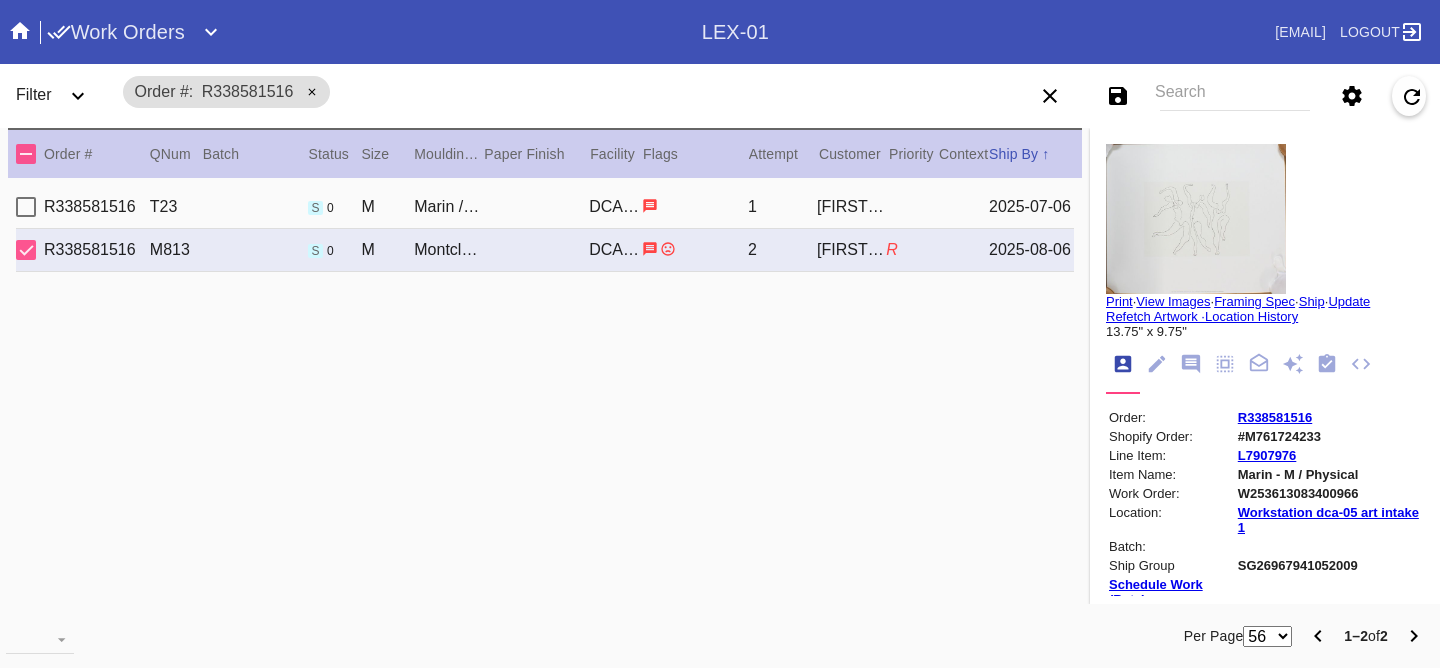 click 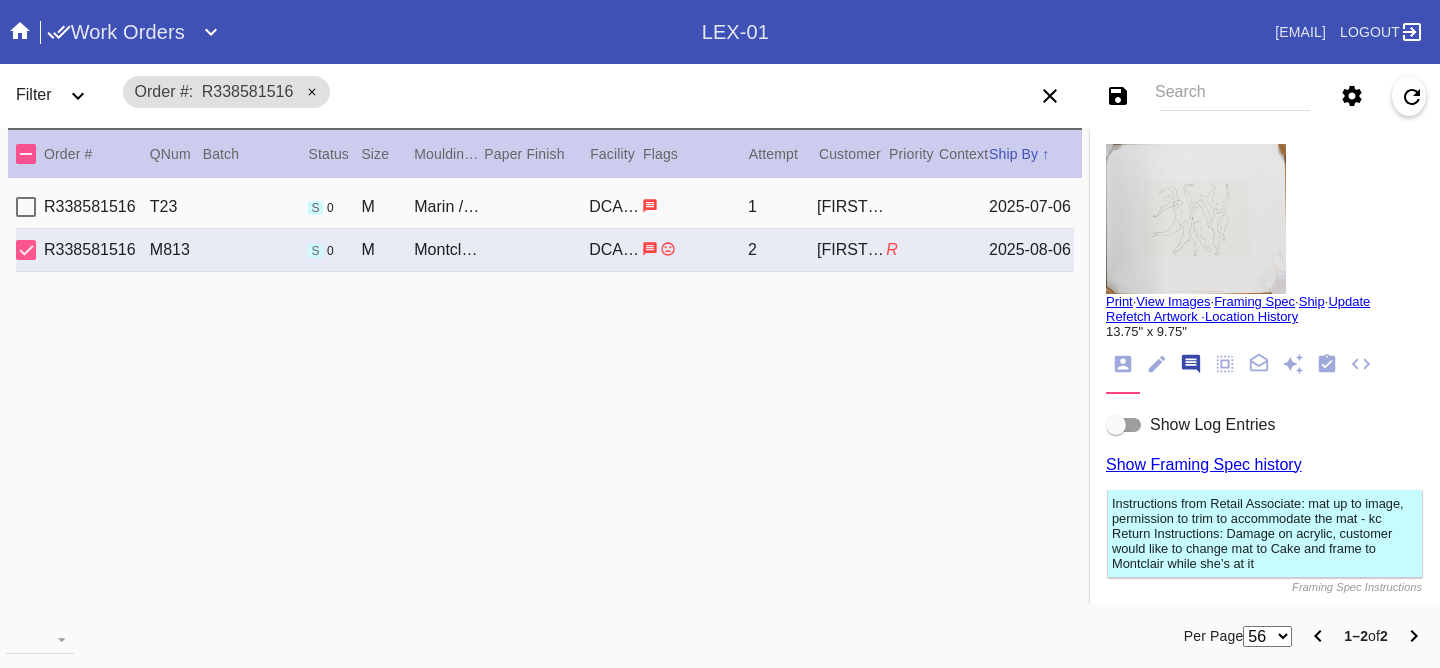 scroll, scrollTop: 123, scrollLeft: 0, axis: vertical 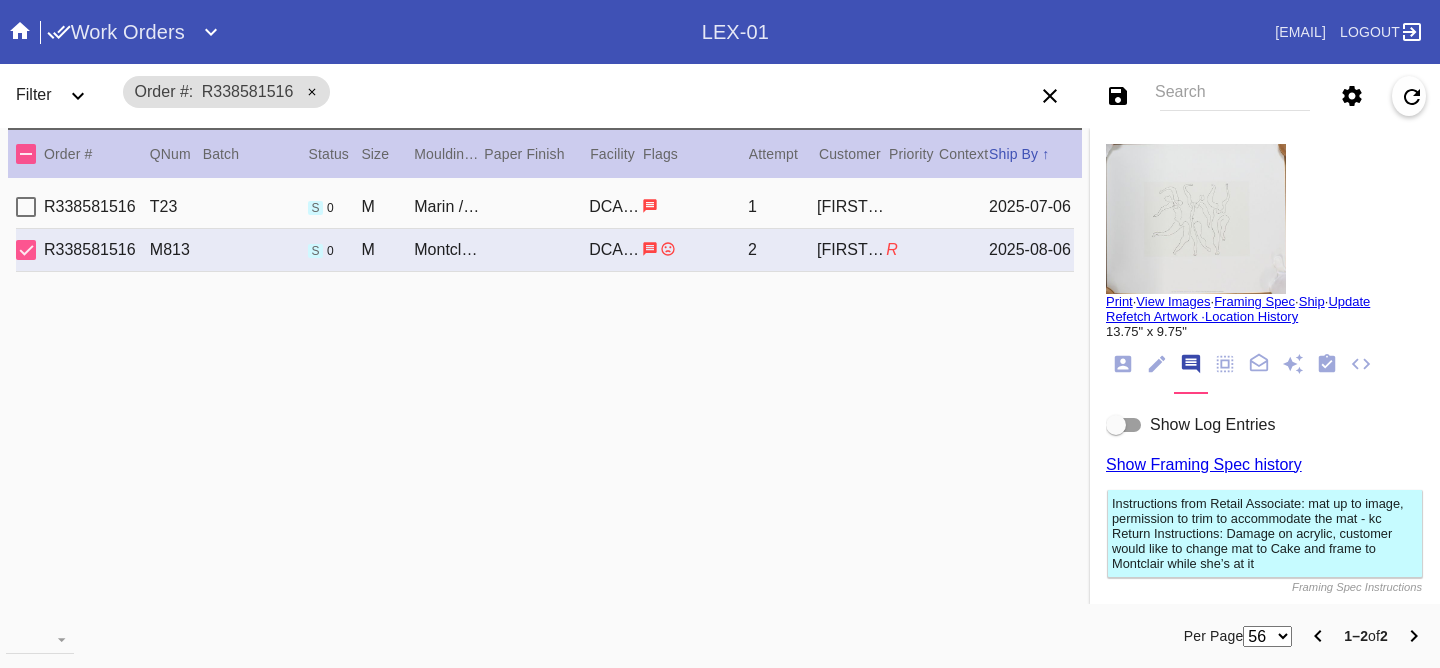click on "Show Log Entries" at bounding box center [1212, 424] 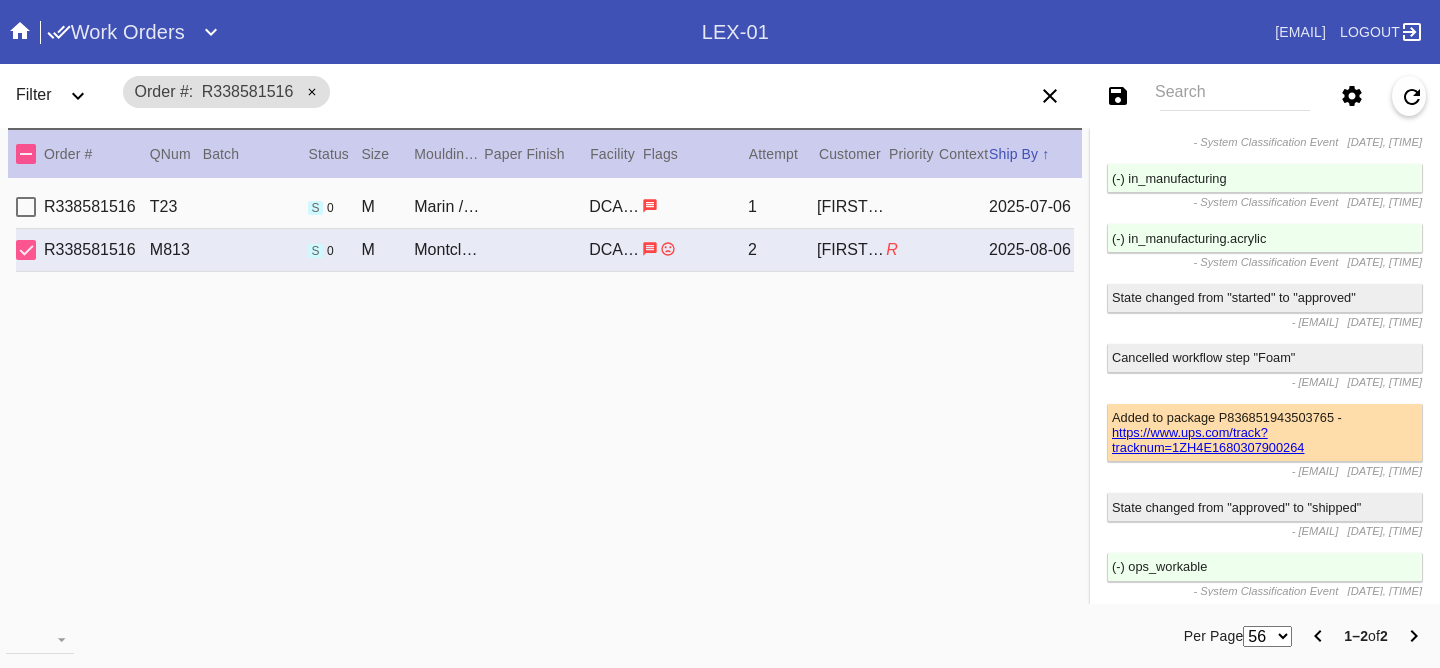 scroll, scrollTop: 7117, scrollLeft: 0, axis: vertical 